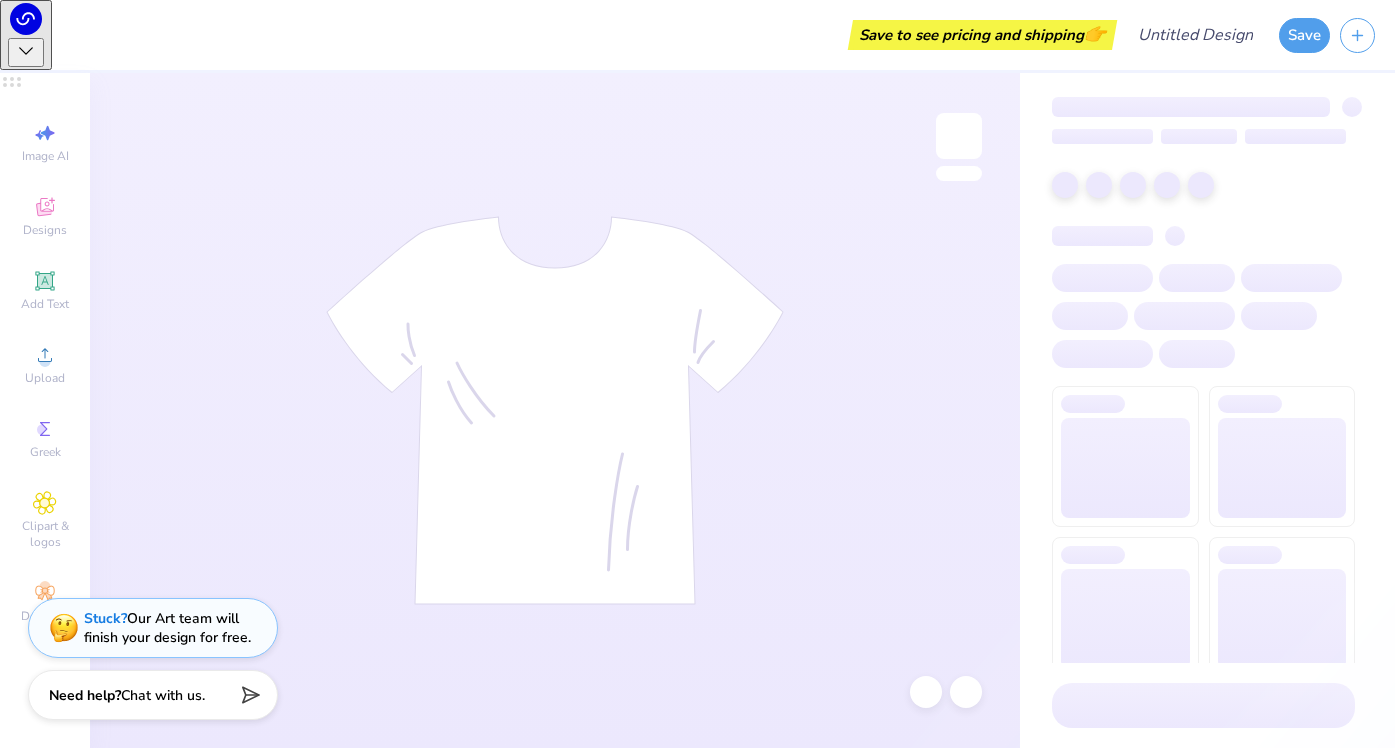 scroll, scrollTop: 0, scrollLeft: 0, axis: both 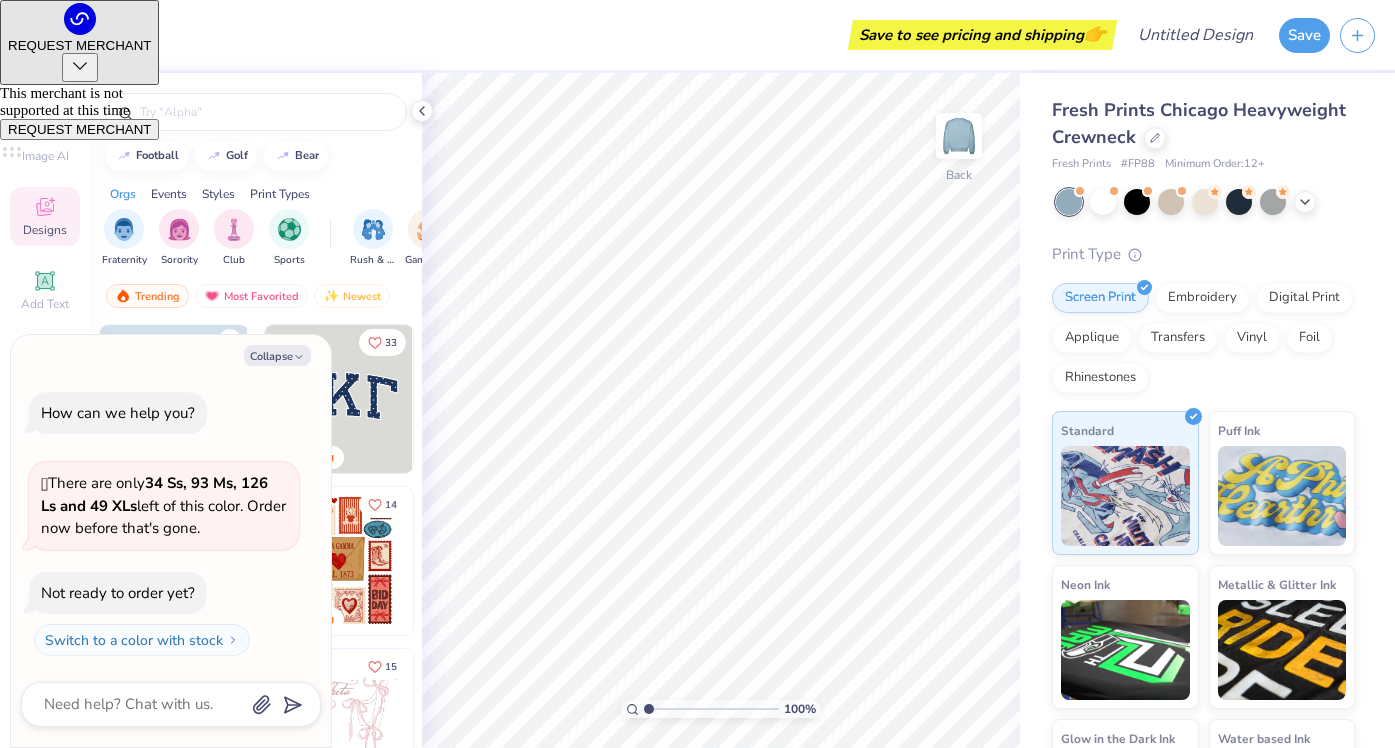 click on "Fraternity Sorority Club Sports Rush & Bid Game Day Parent's Weekend PR & General Philanthropy Big Little Reveal Retreat Spring Break Date Parties & Socials Holidays Greek Week Formal & Semi Graduation Founder’s Day Classic Minimalist Varsity Y2K Typography Handdrawn Cartoons Grunge 80s & 90s 60s & 70s Embroidery Screen Print Applique Patches Digital Print Vinyl Transfers" at bounding box center [256, 240] 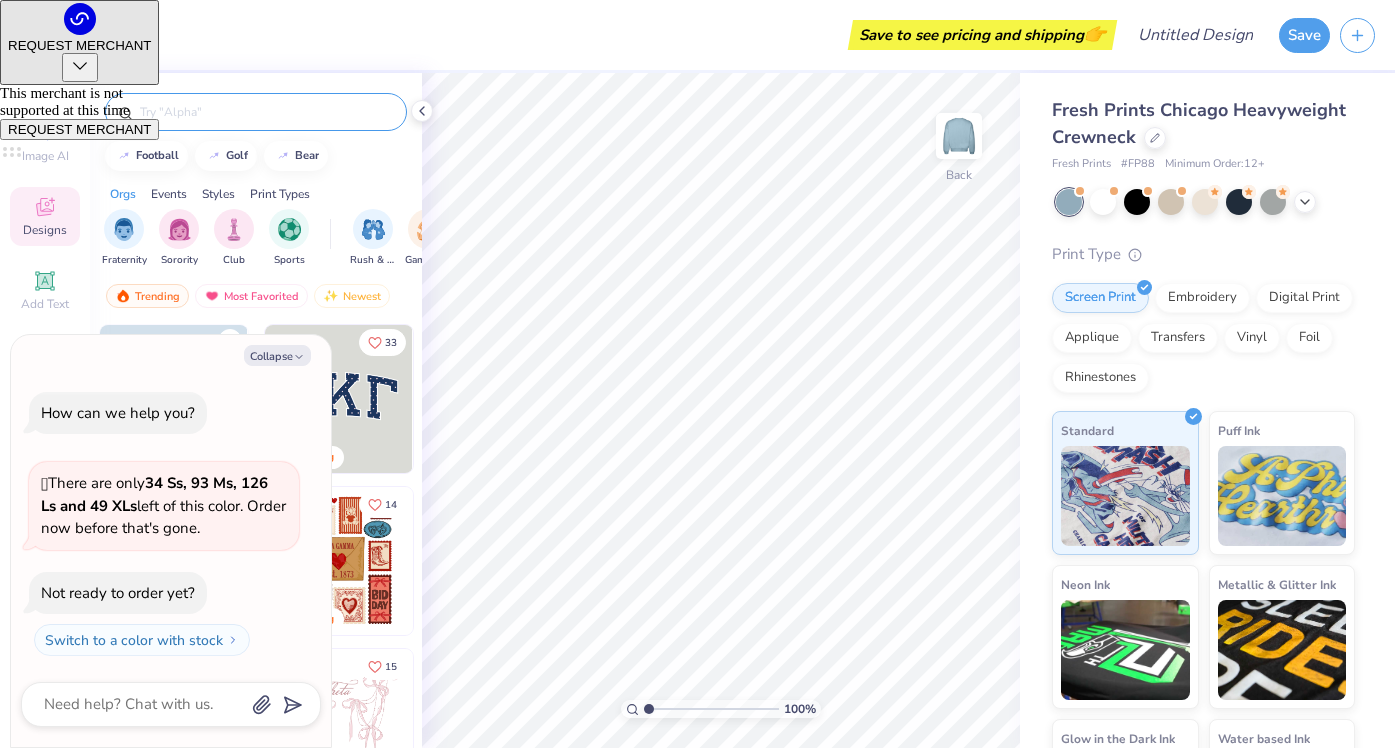 type on "x" 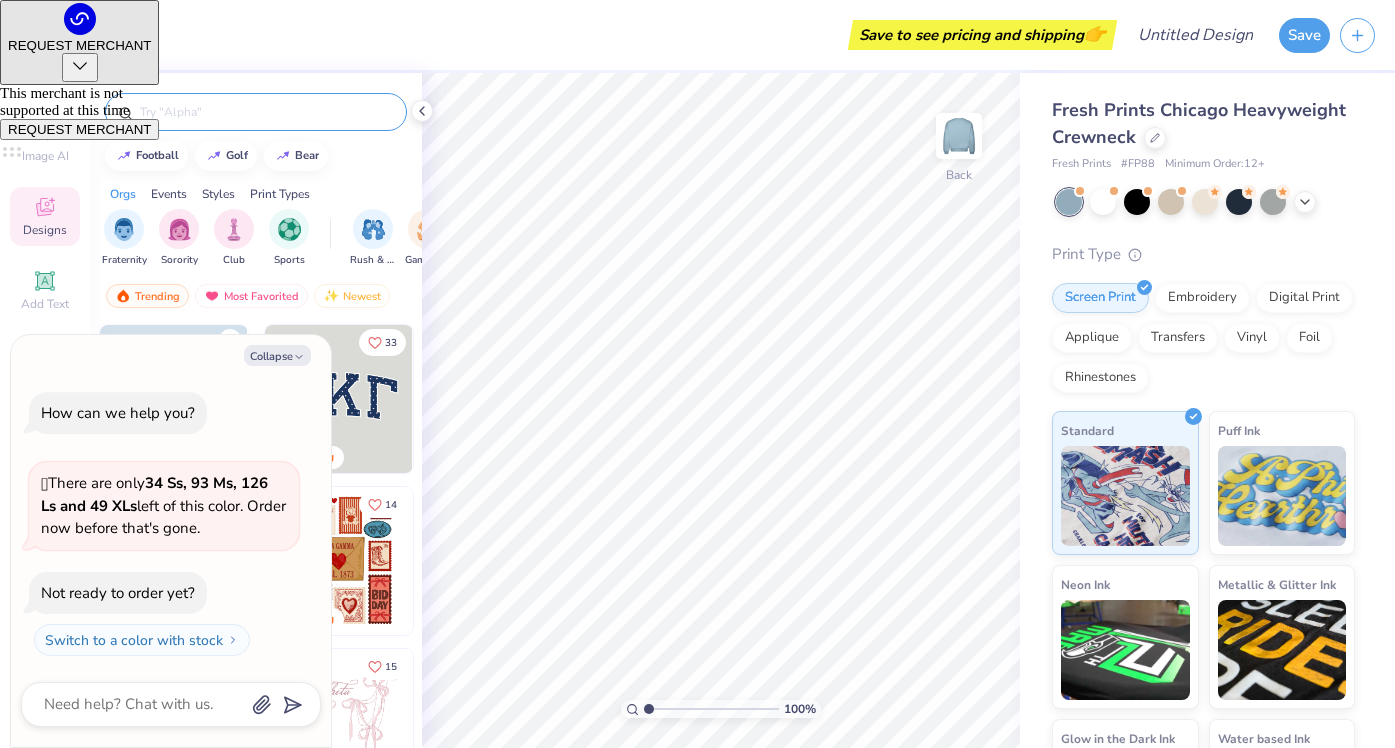 click at bounding box center [266, 112] 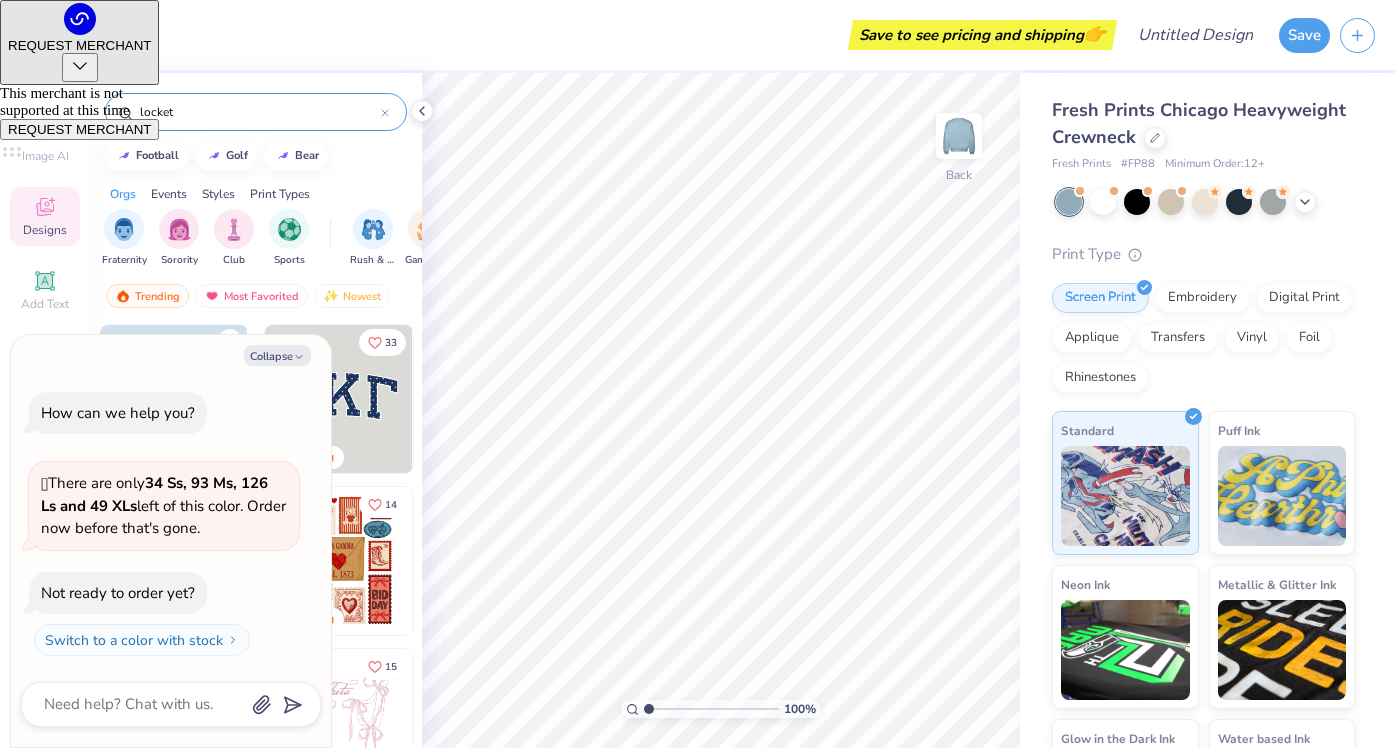 type on "locket" 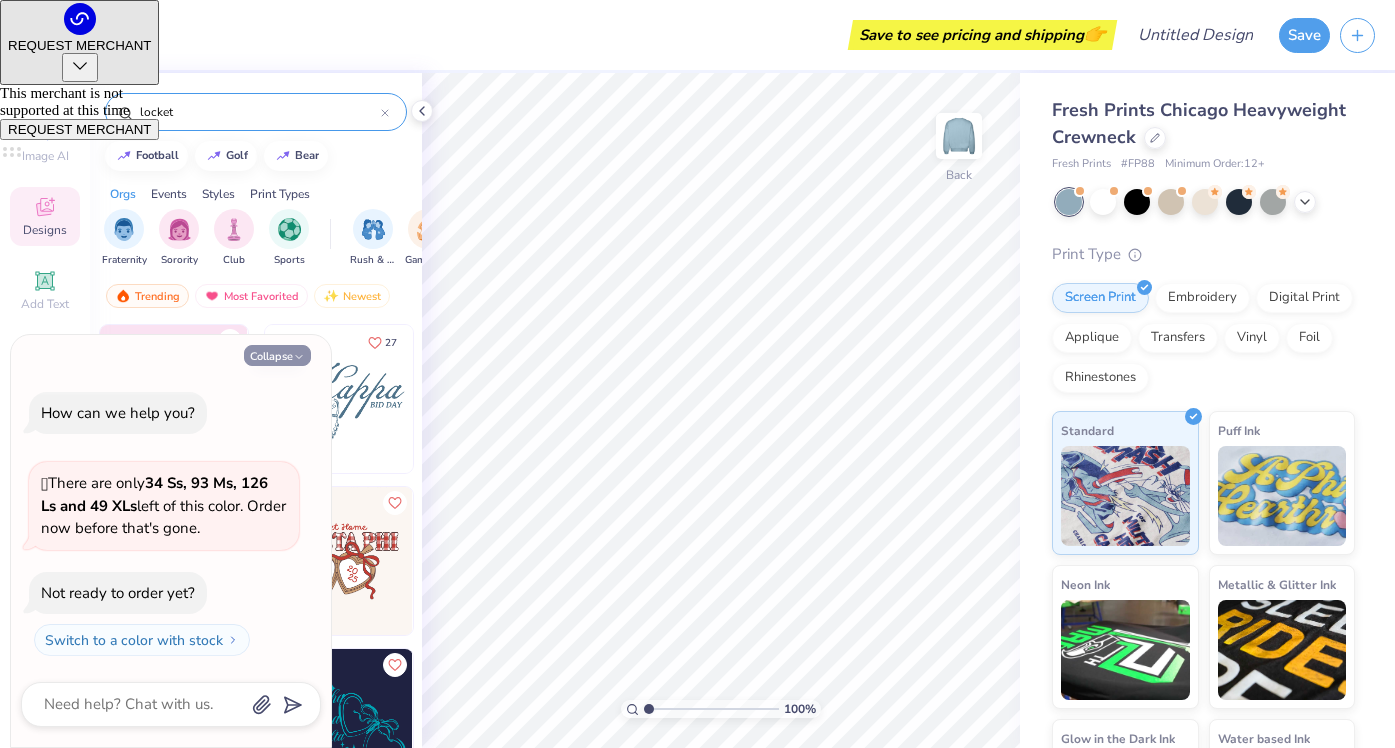 click on "Collapse" at bounding box center [277, 355] 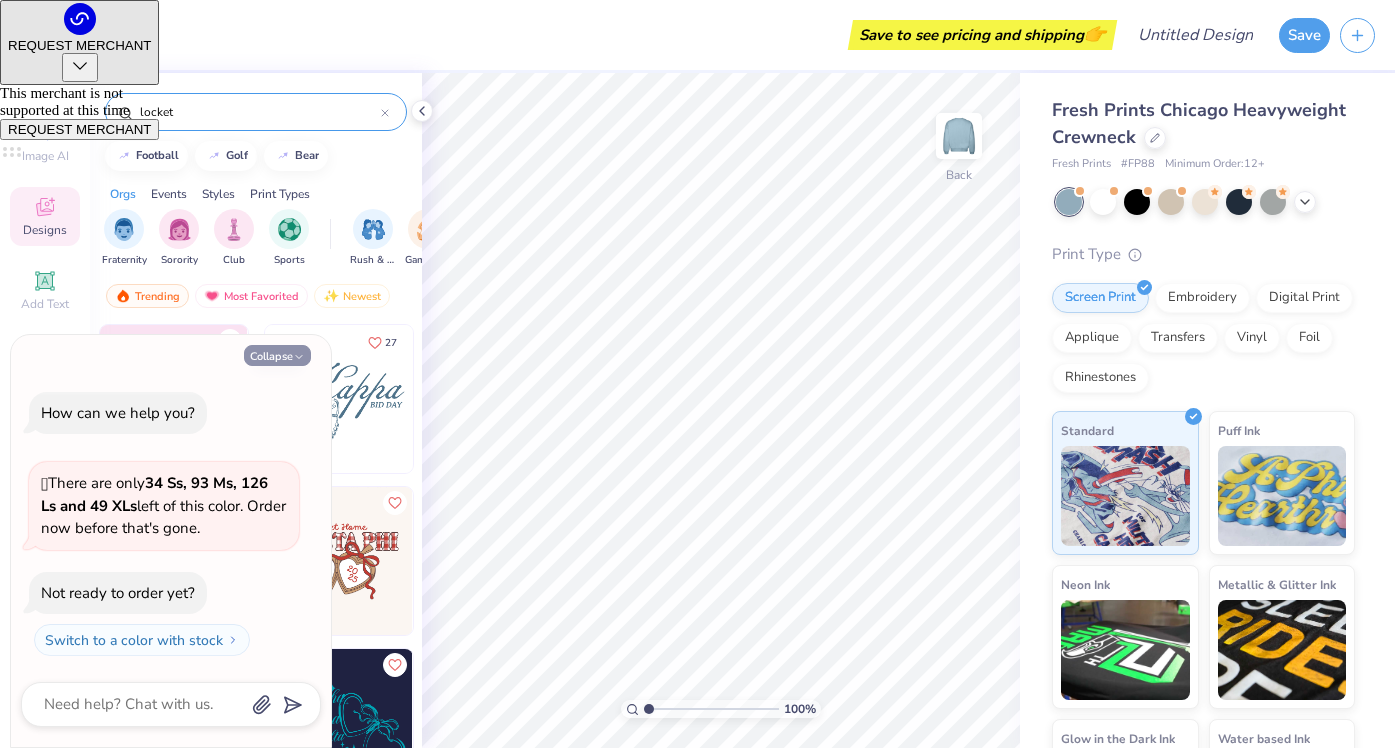 type on "x" 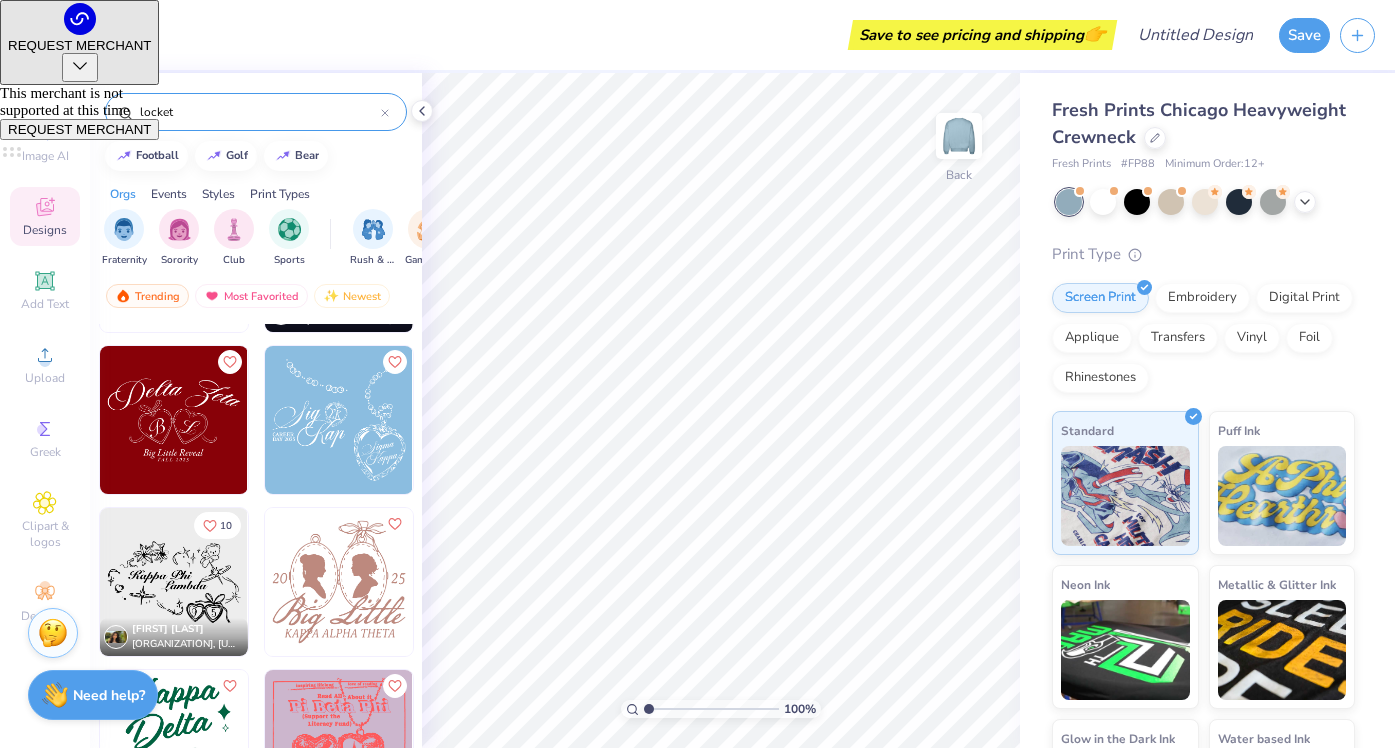 scroll, scrollTop: 455, scrollLeft: 0, axis: vertical 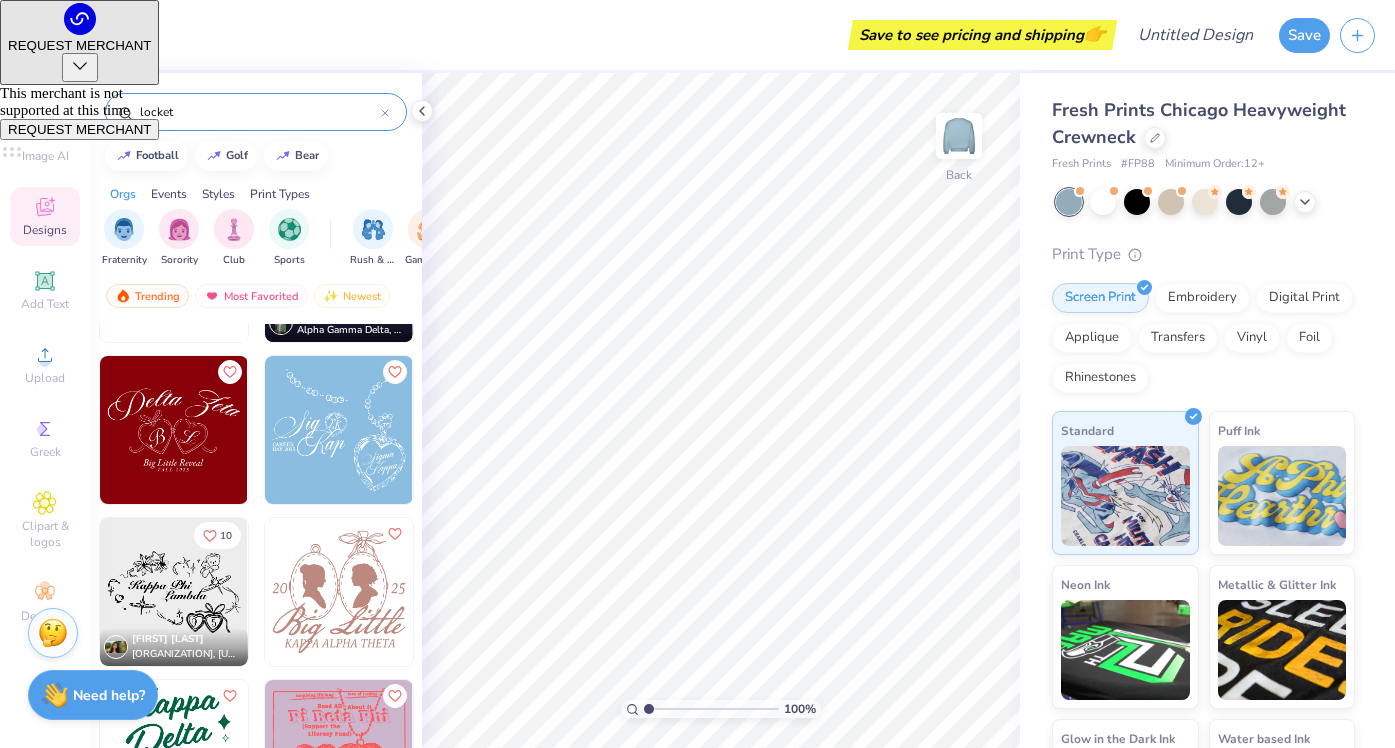 click at bounding box center (174, 430) 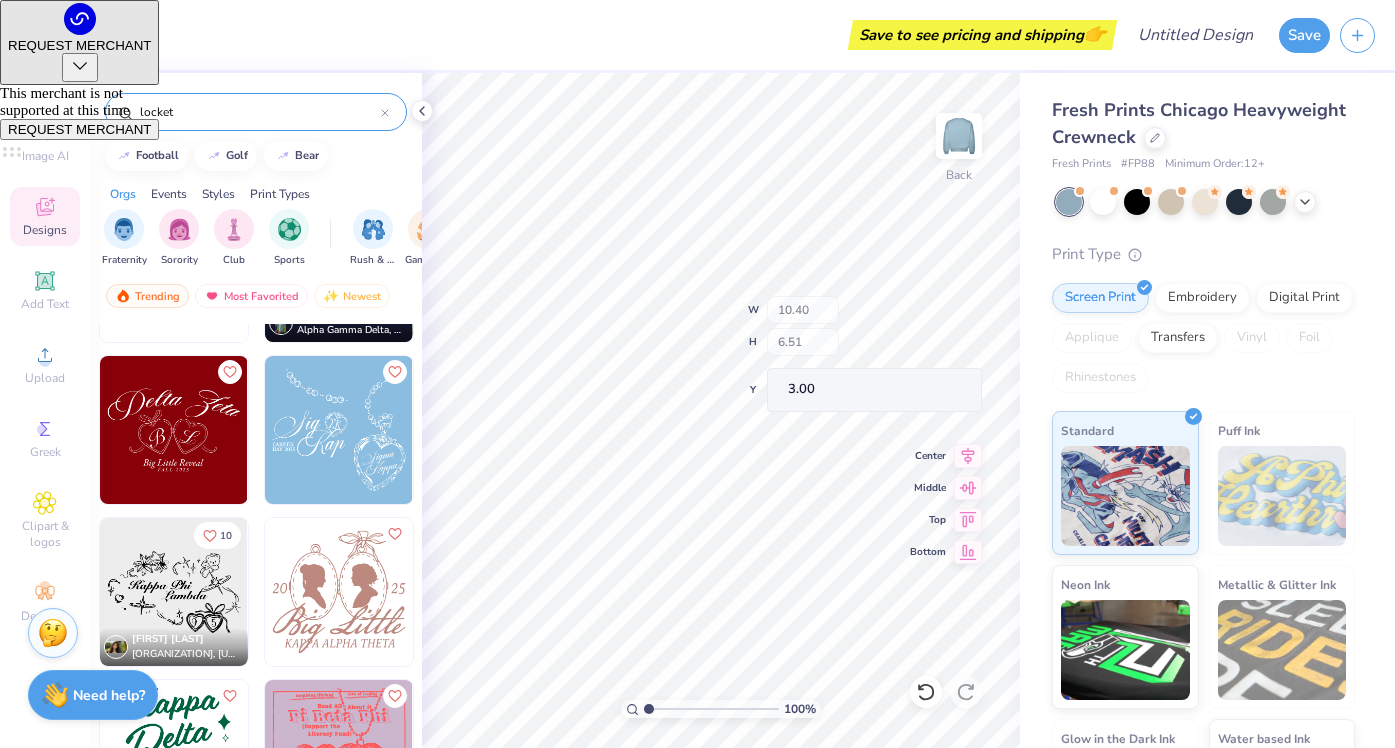 type on "2.49" 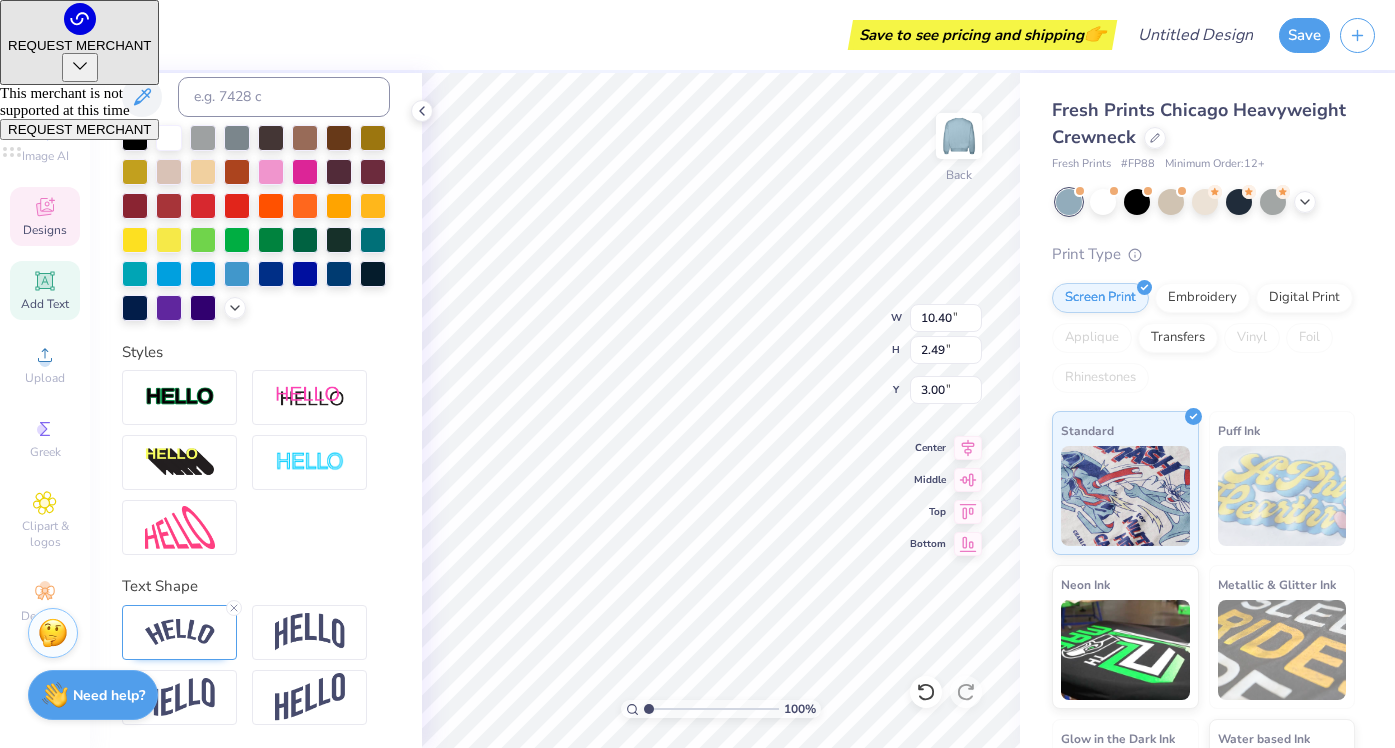 scroll, scrollTop: 0, scrollLeft: 0, axis: both 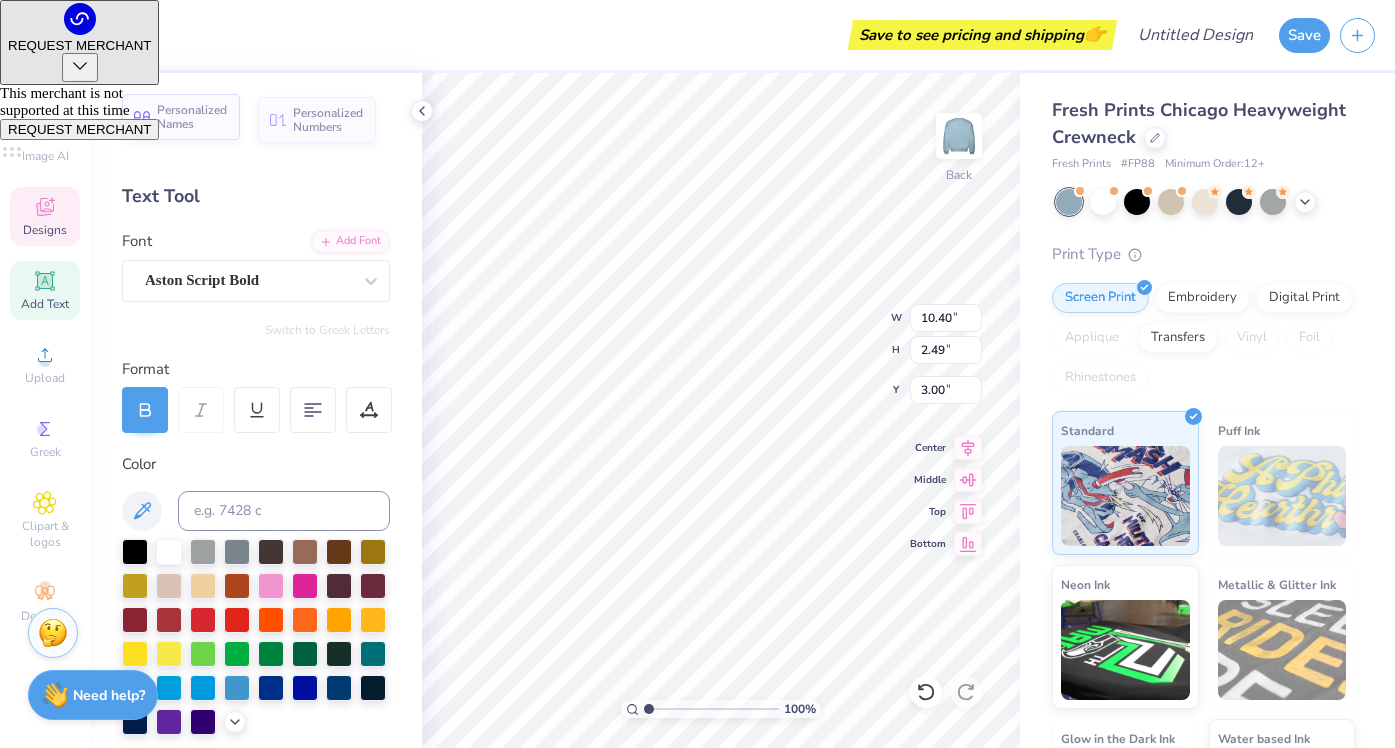 click on "Personalized Names" at bounding box center [192, 117] 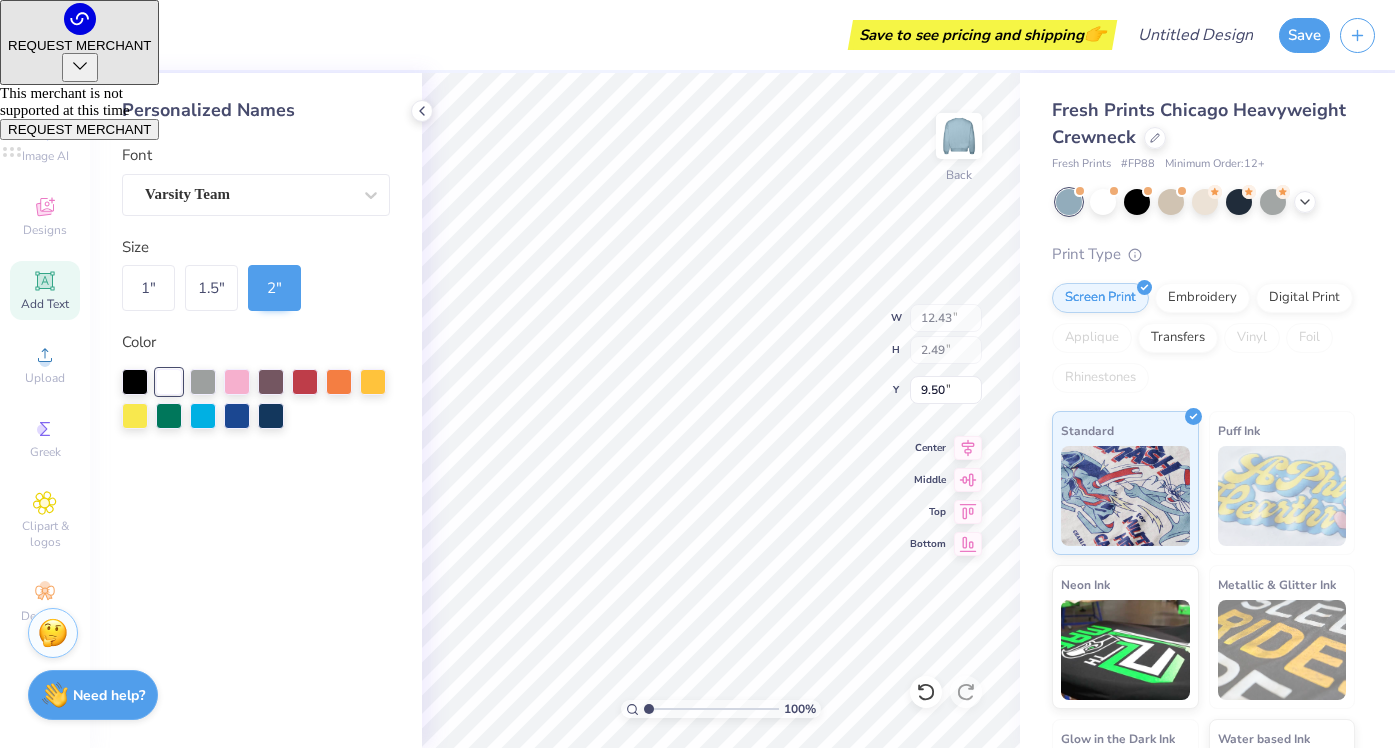 type on "12.43" 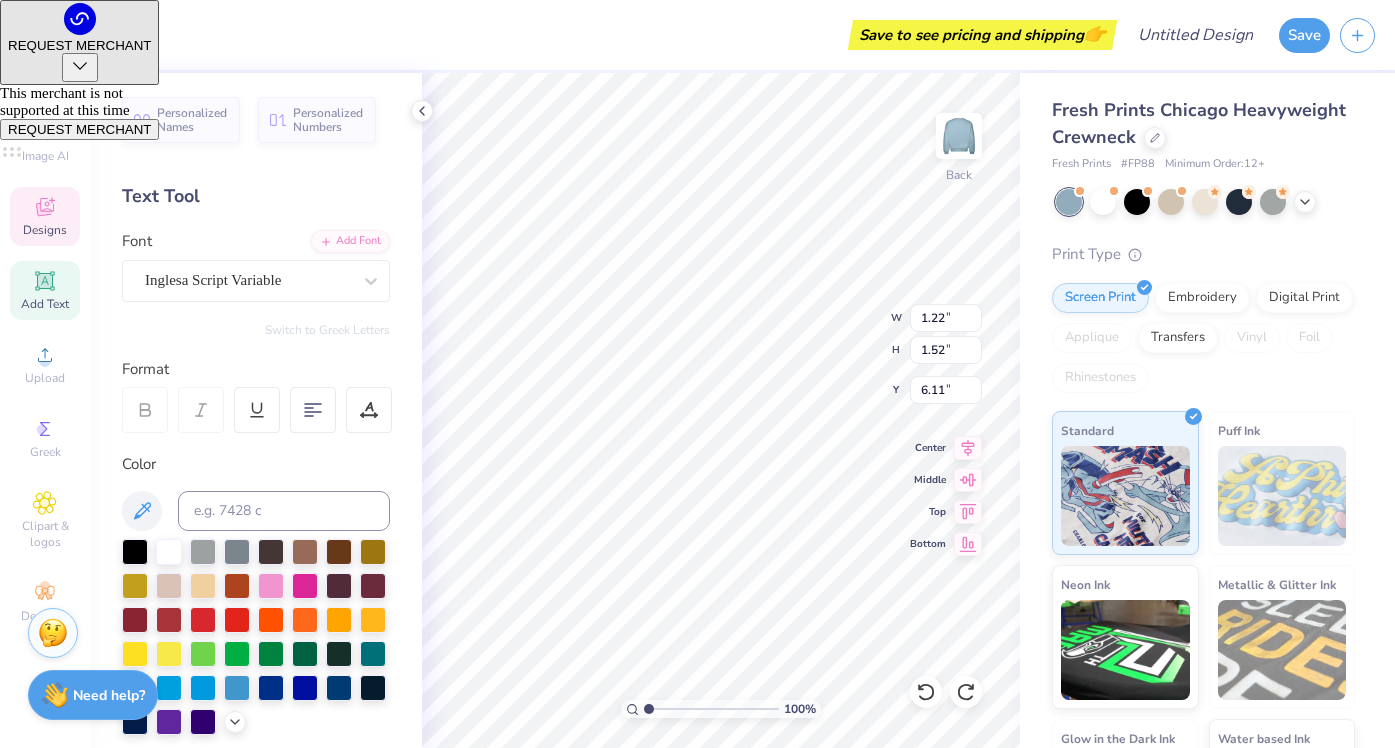 type on "10.40" 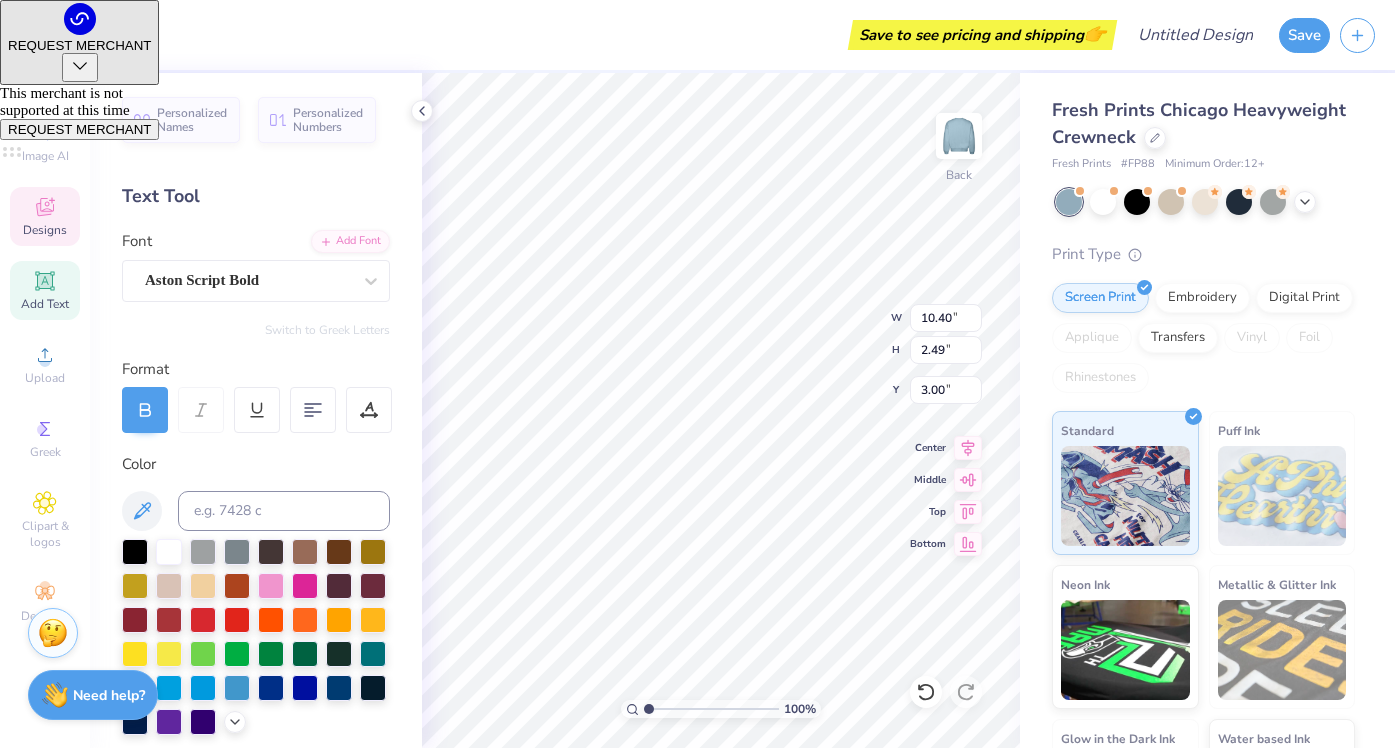 scroll, scrollTop: 0, scrollLeft: 2, axis: horizontal 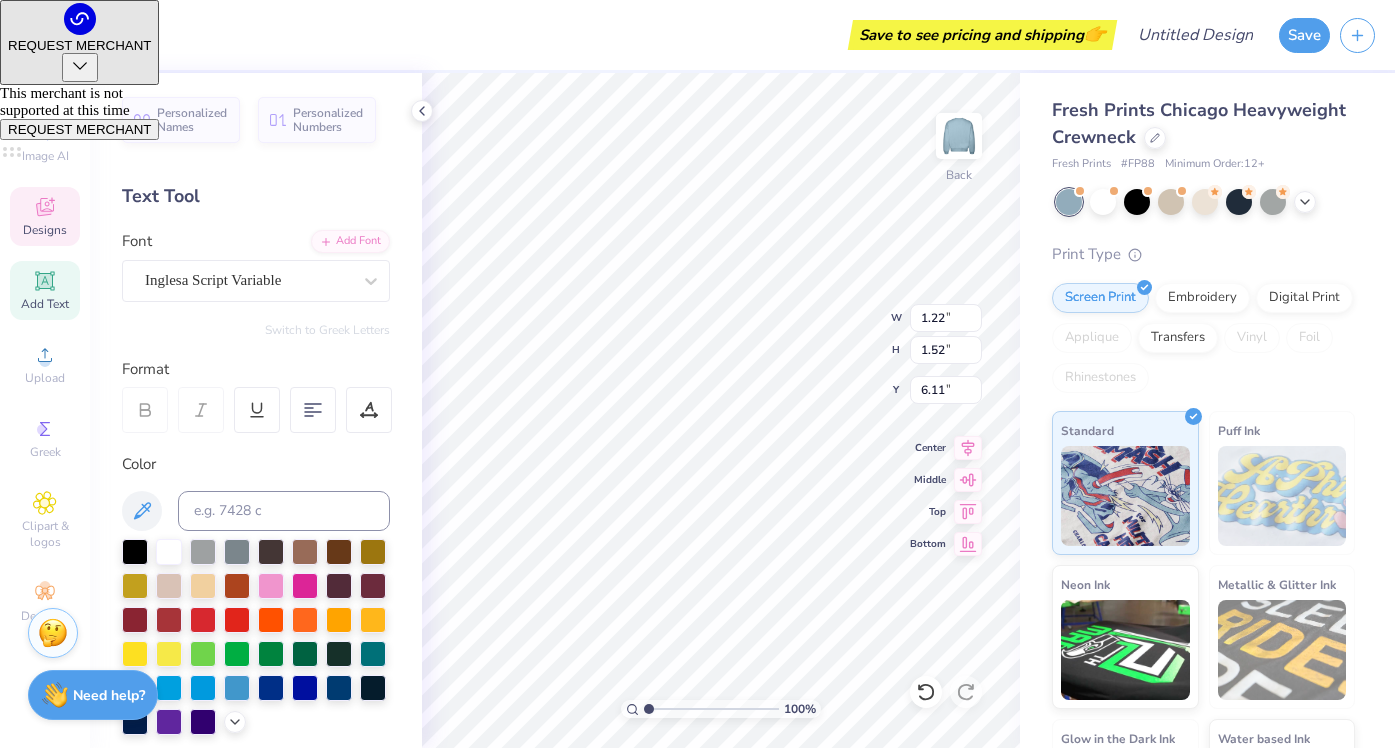 type on "J" 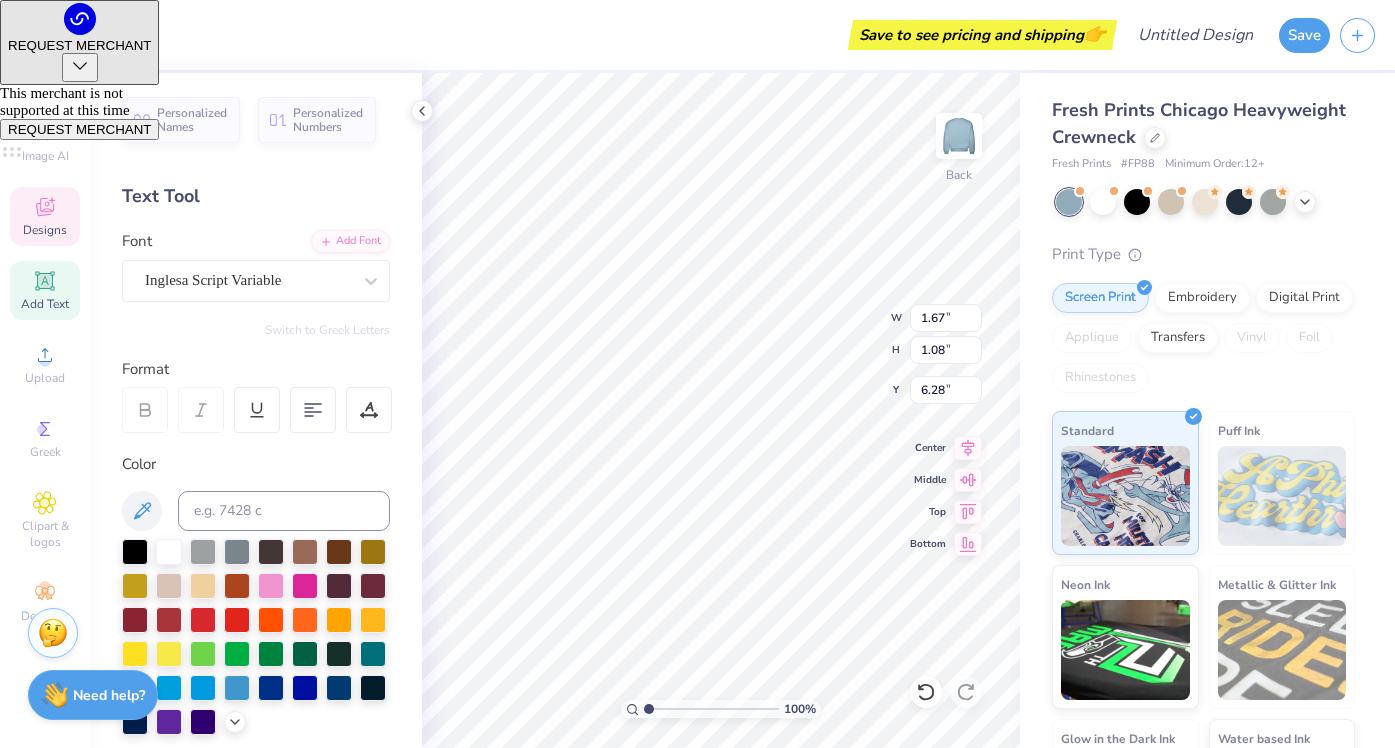 type on "B" 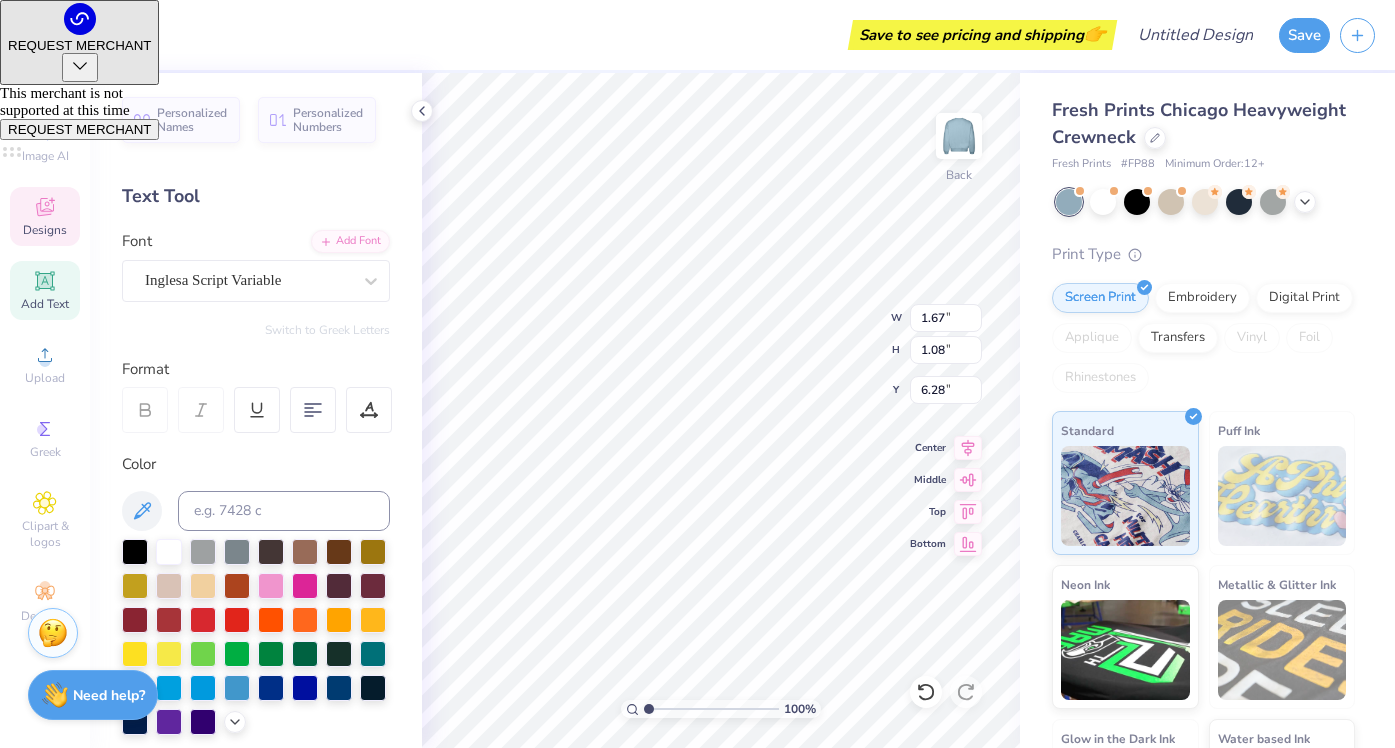 type on "0.85" 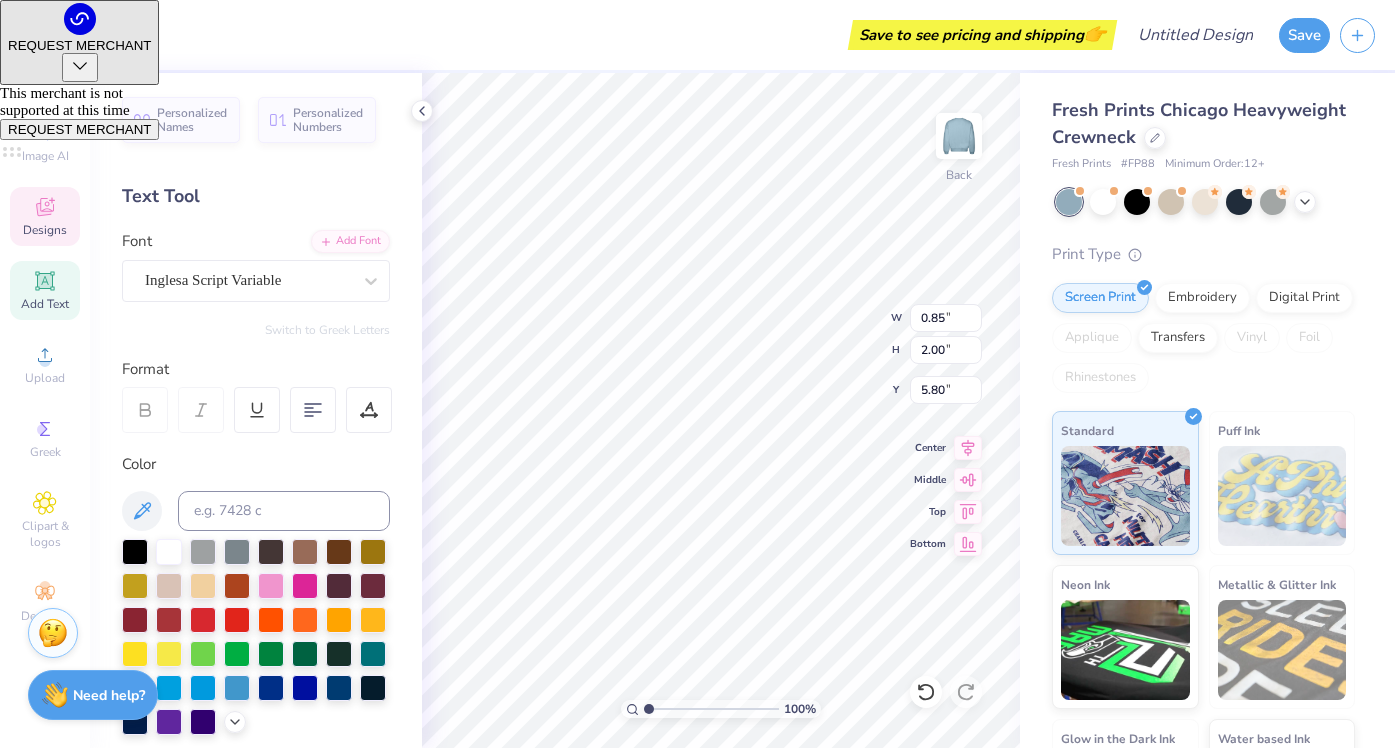 type on "5.82" 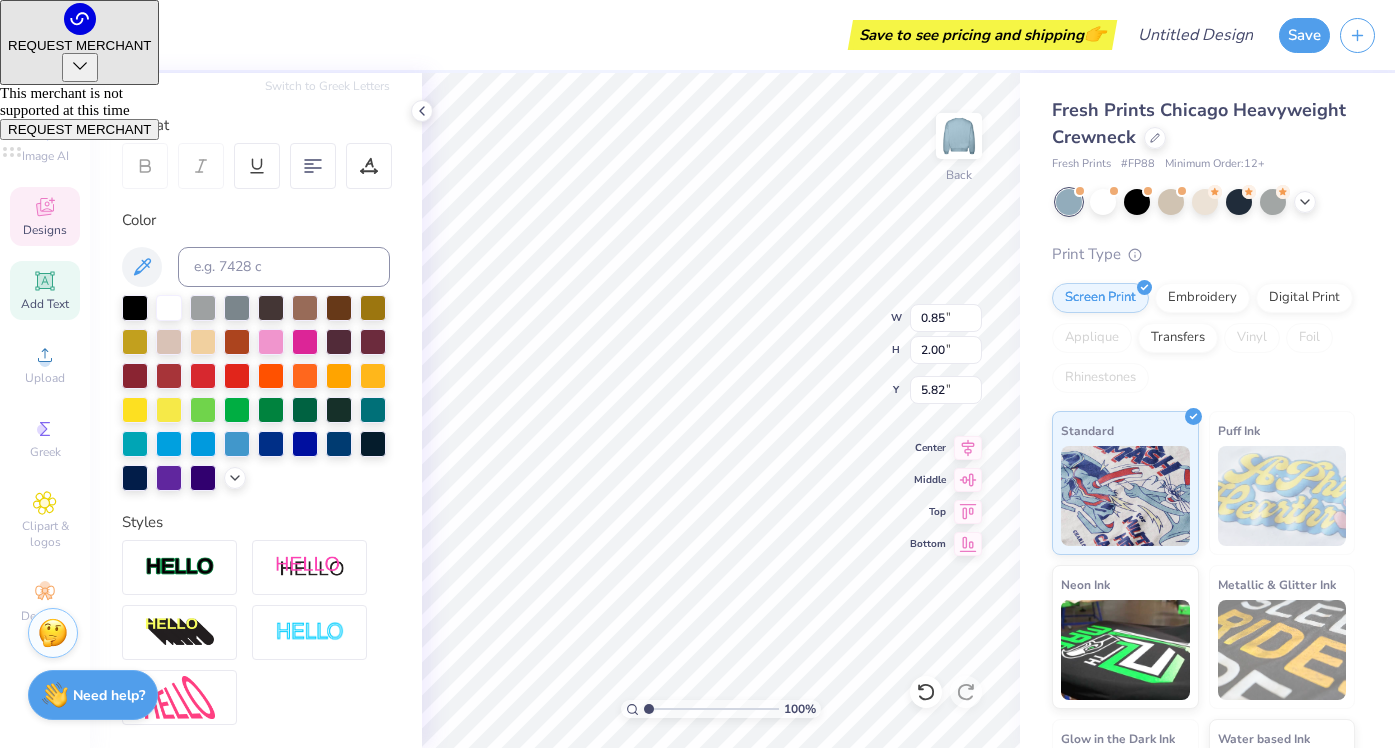 scroll, scrollTop: 287, scrollLeft: 0, axis: vertical 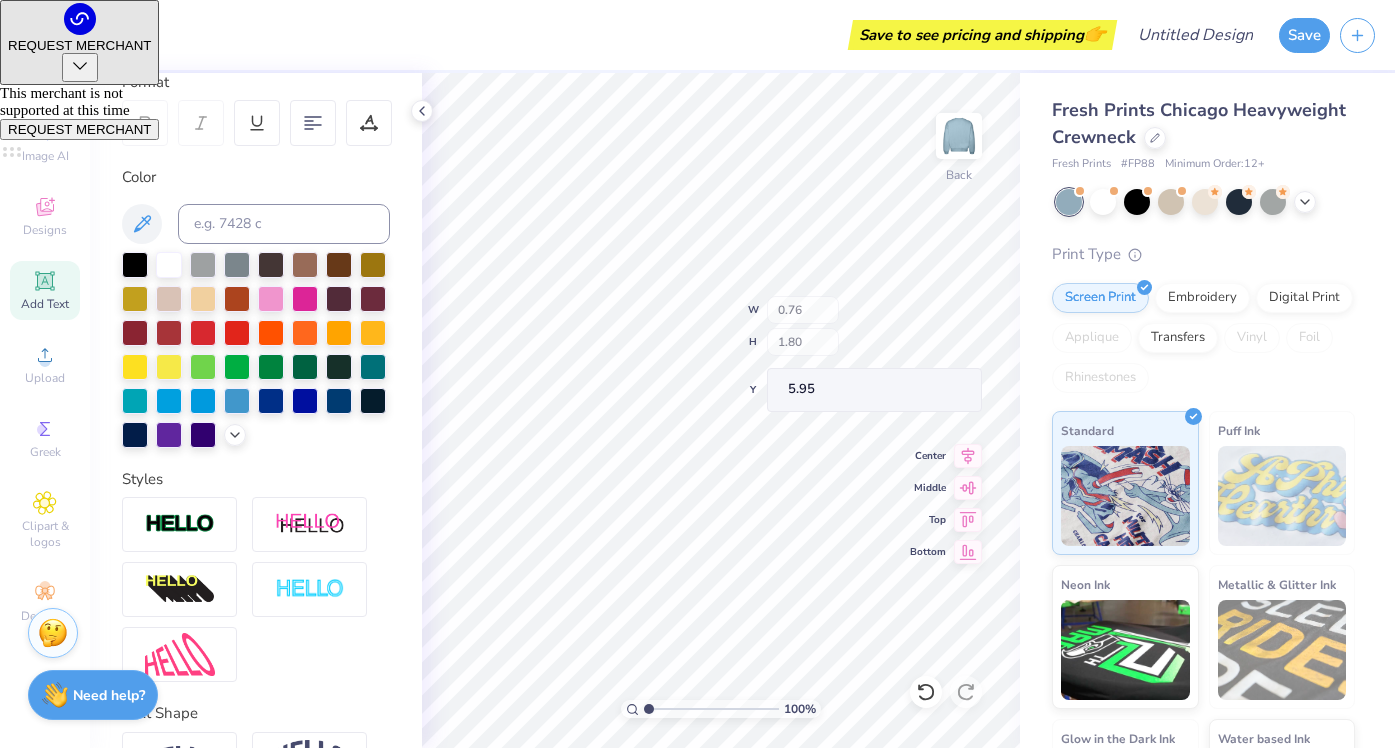 type on "0.76" 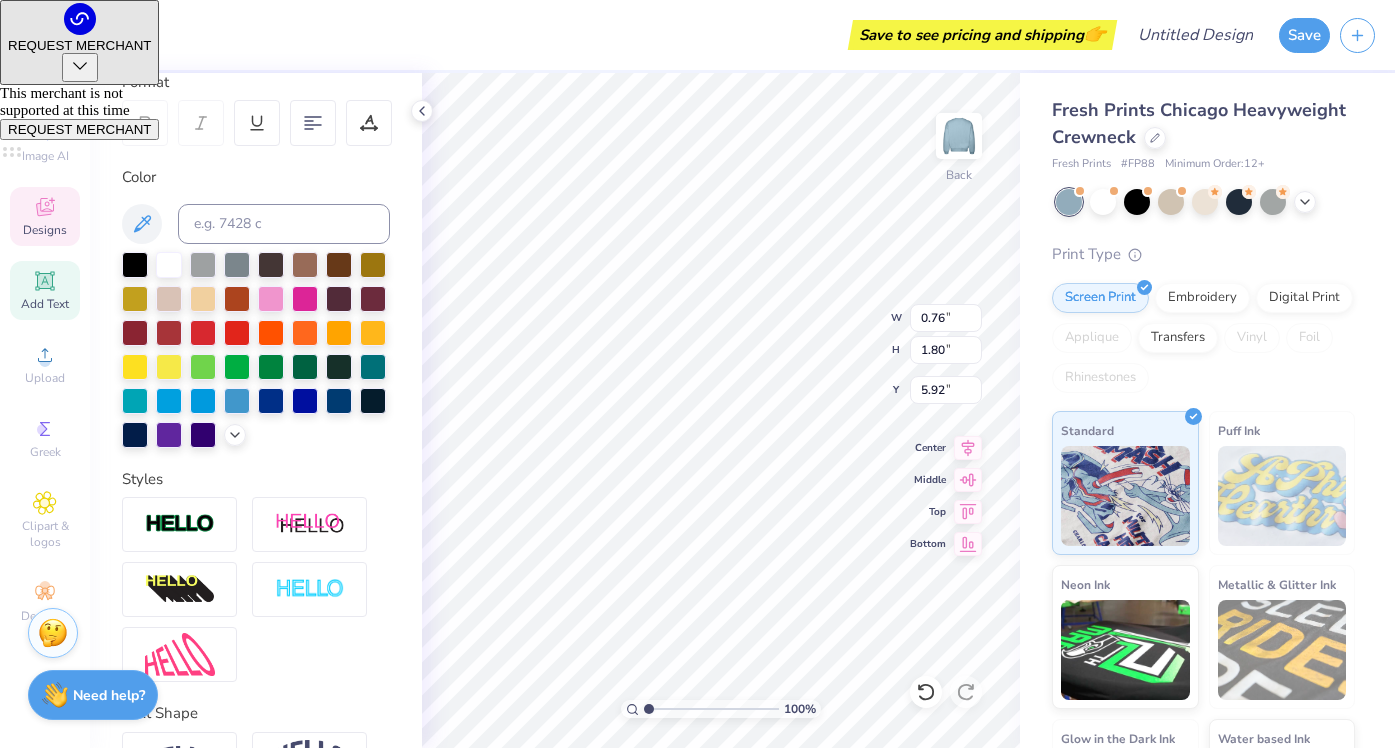 type on "5.92" 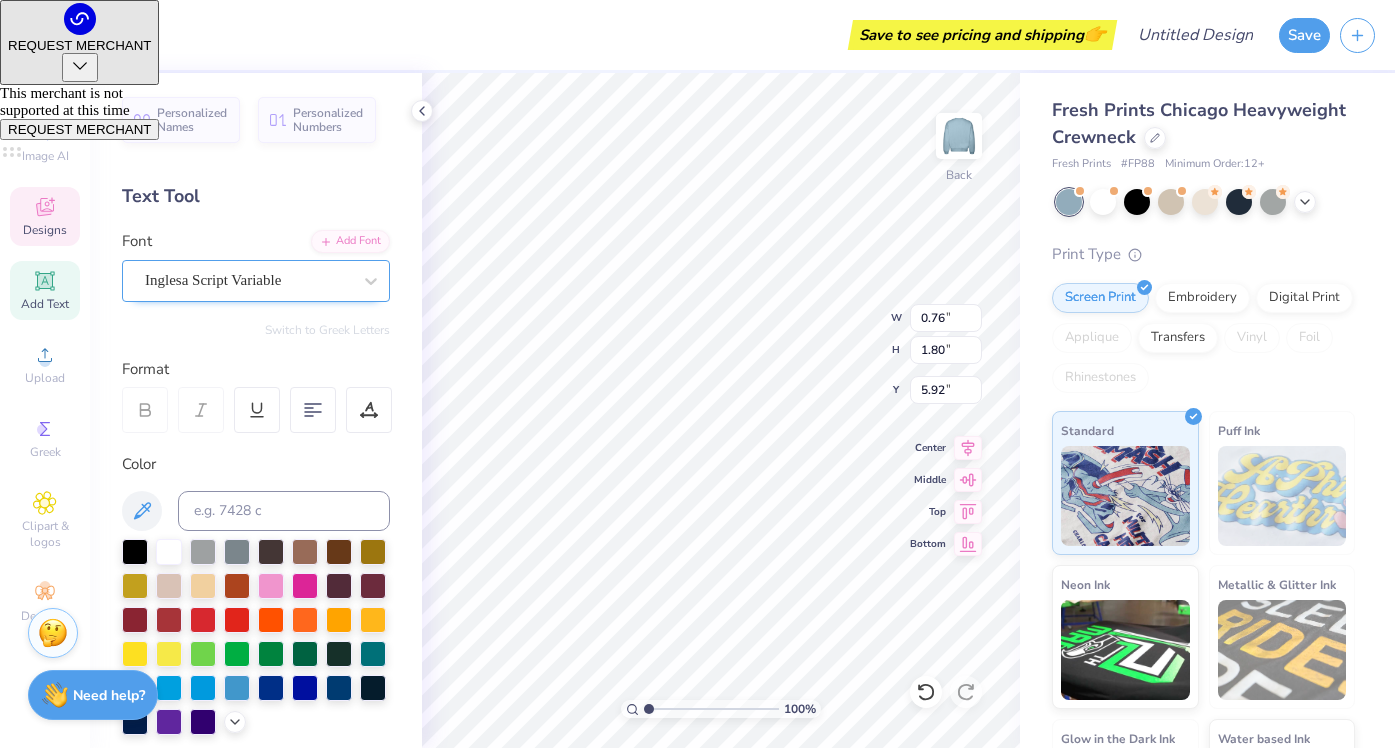 click on "Inglesa Script Variable" at bounding box center [248, 280] 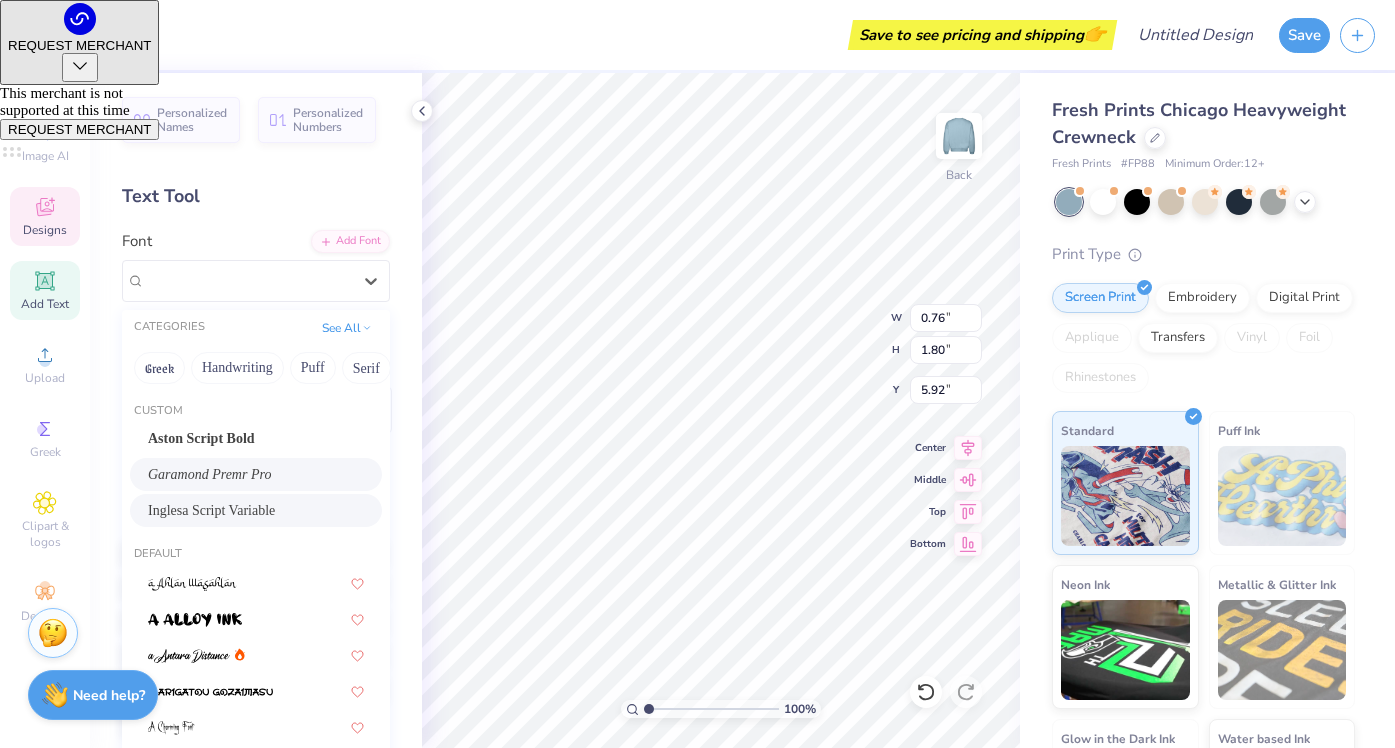 click on "Garamond Premr Pro" at bounding box center [209, 474] 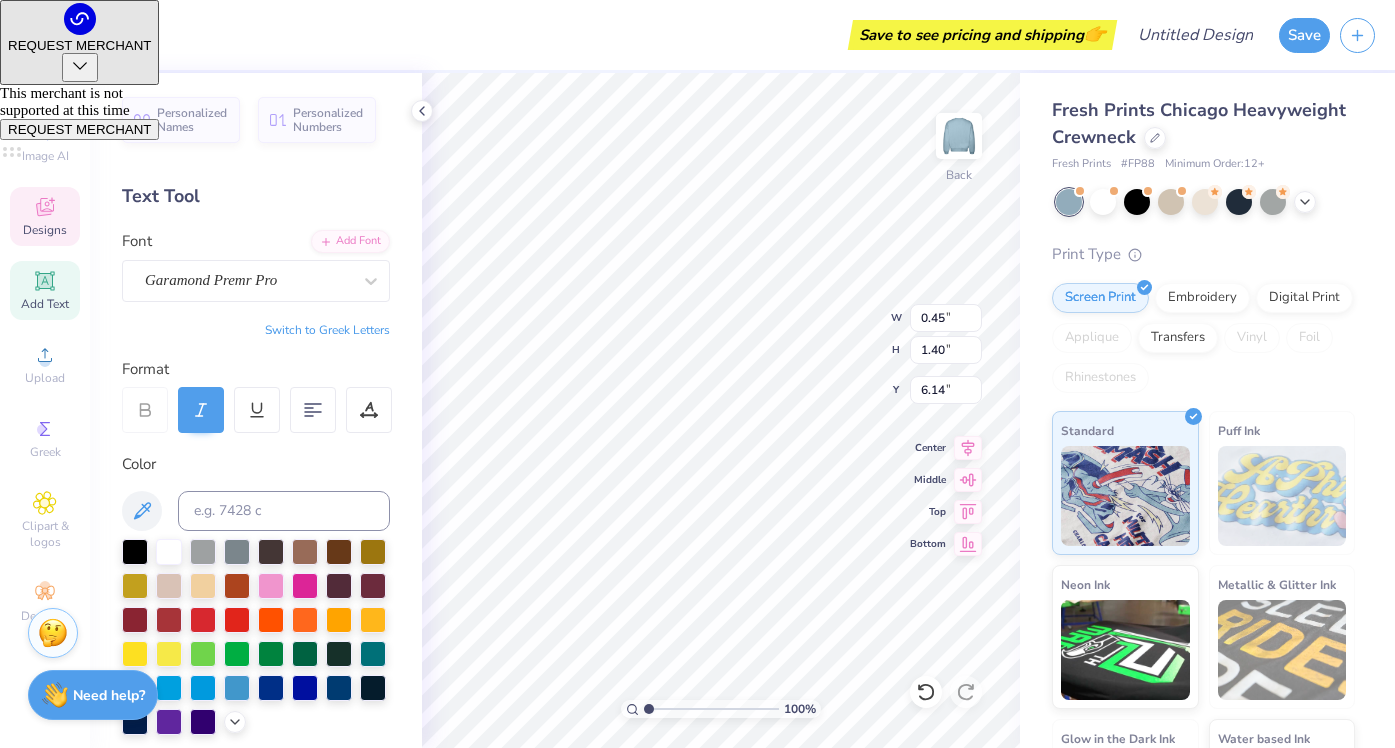 type on "0.45" 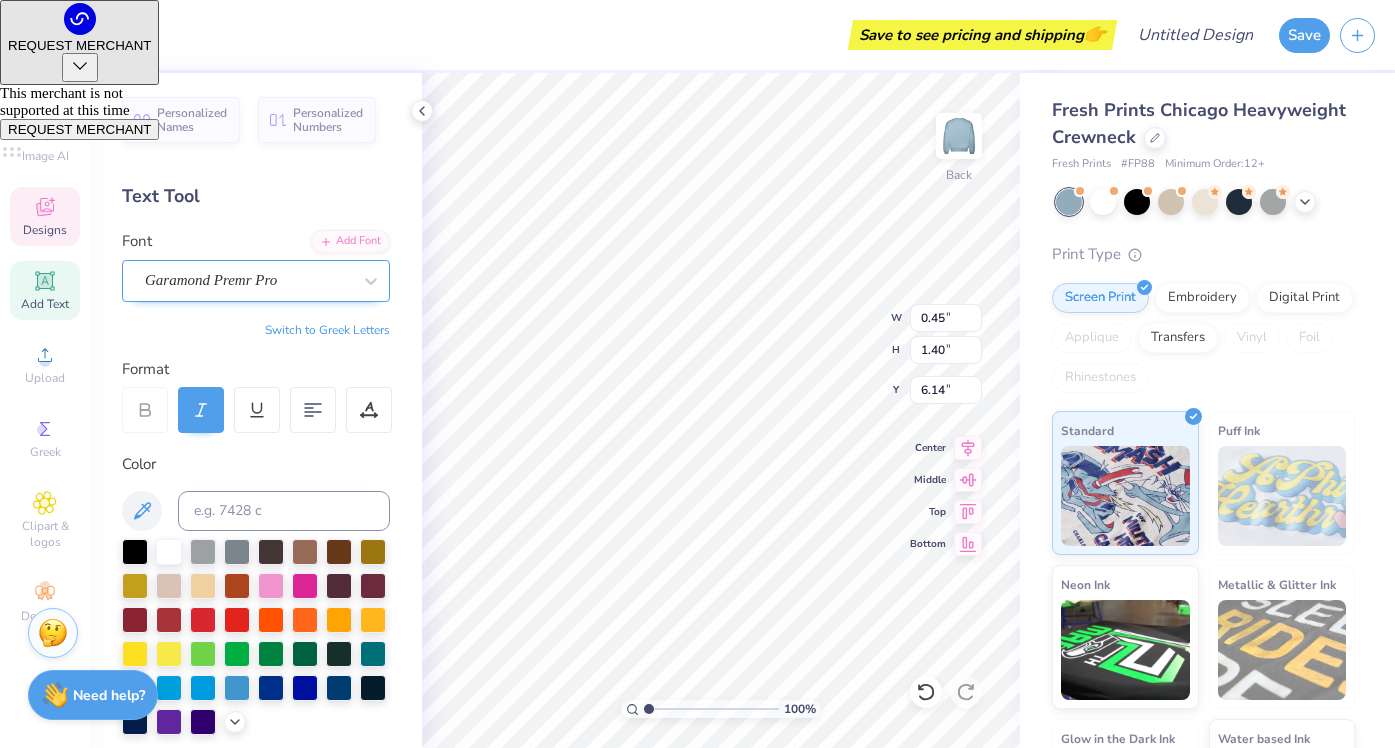 click on "Garamond Premr Pro" at bounding box center (248, 280) 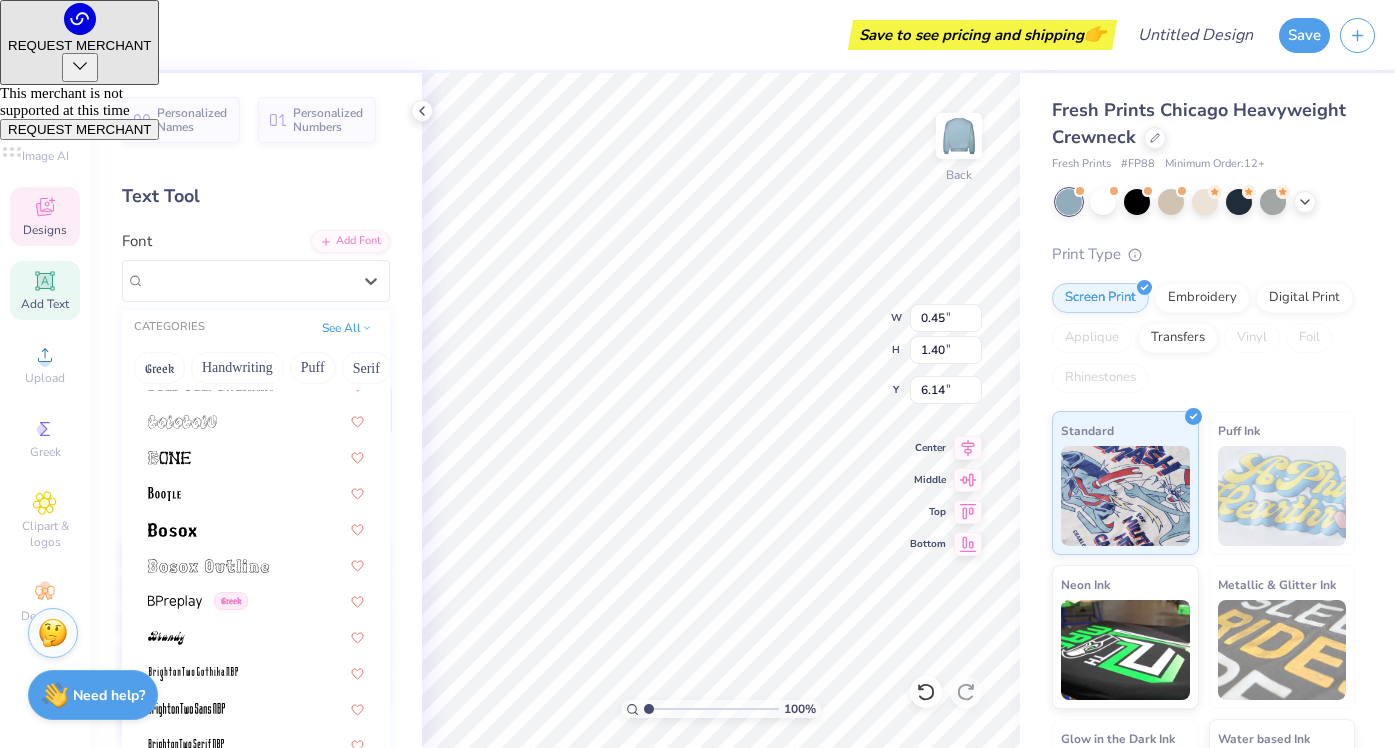 scroll, scrollTop: 1482, scrollLeft: 0, axis: vertical 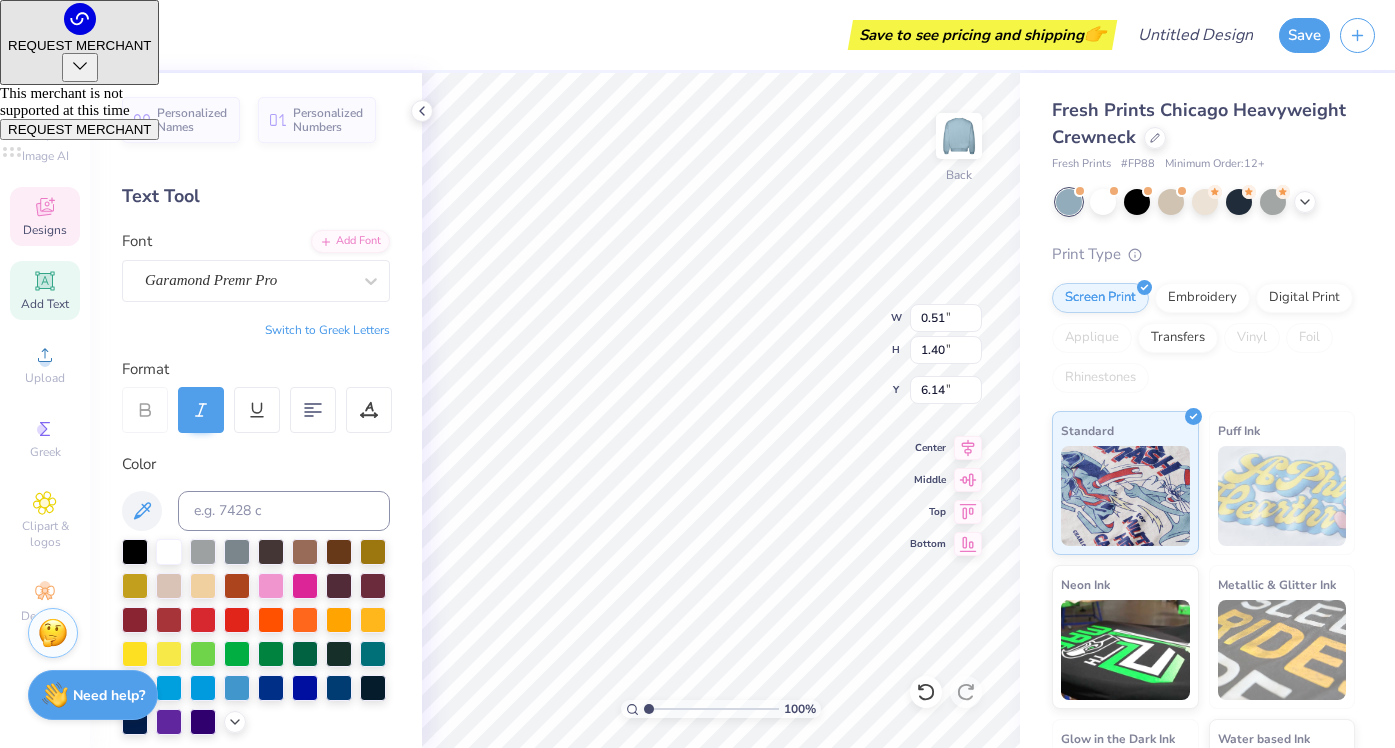 type on "0.51" 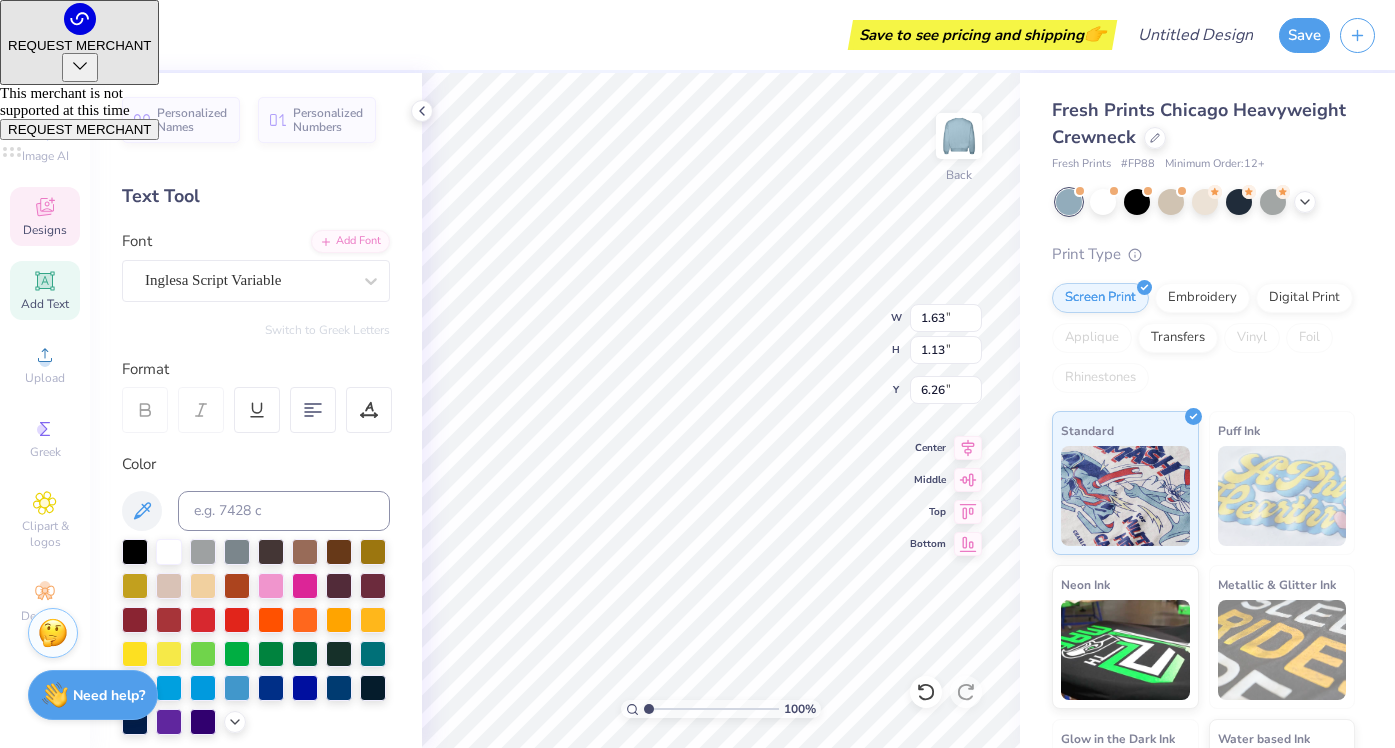 type on "6.28" 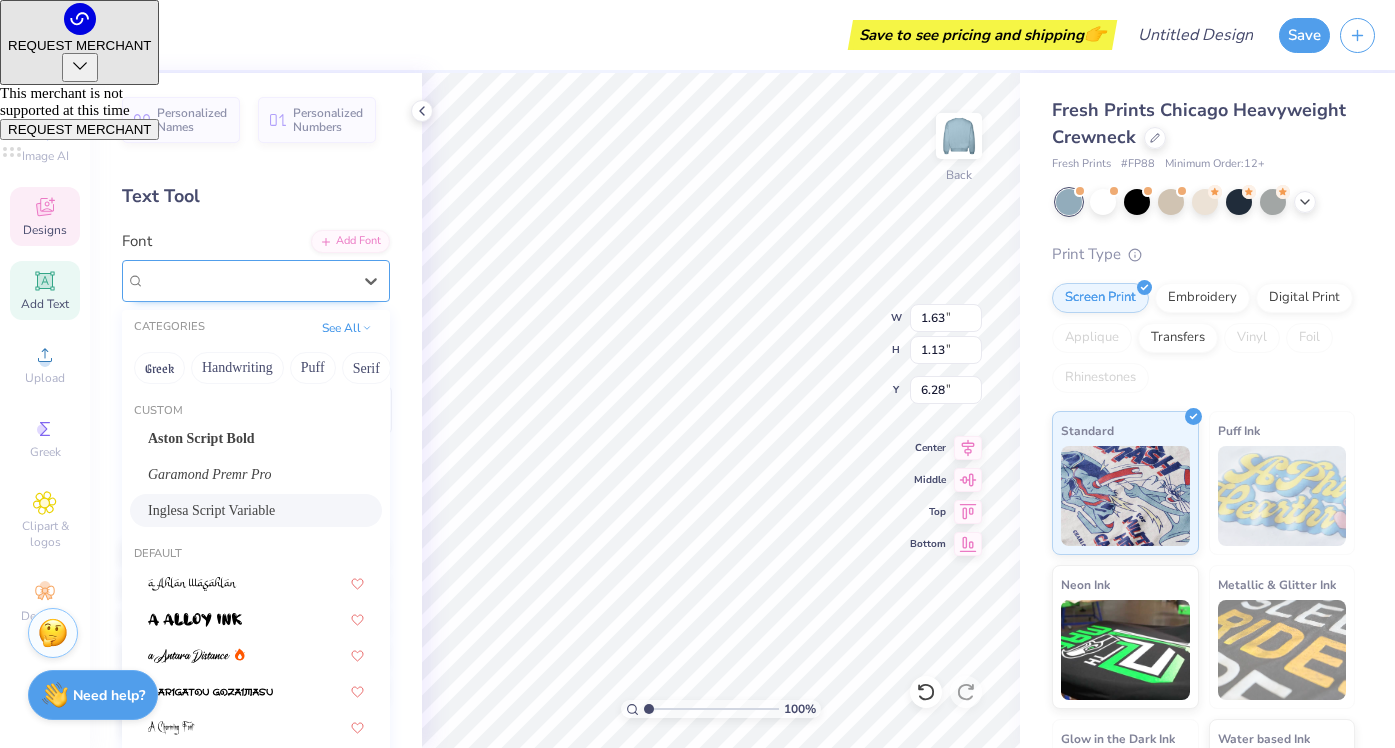 click on "Inglesa Script Variable" at bounding box center [256, 281] 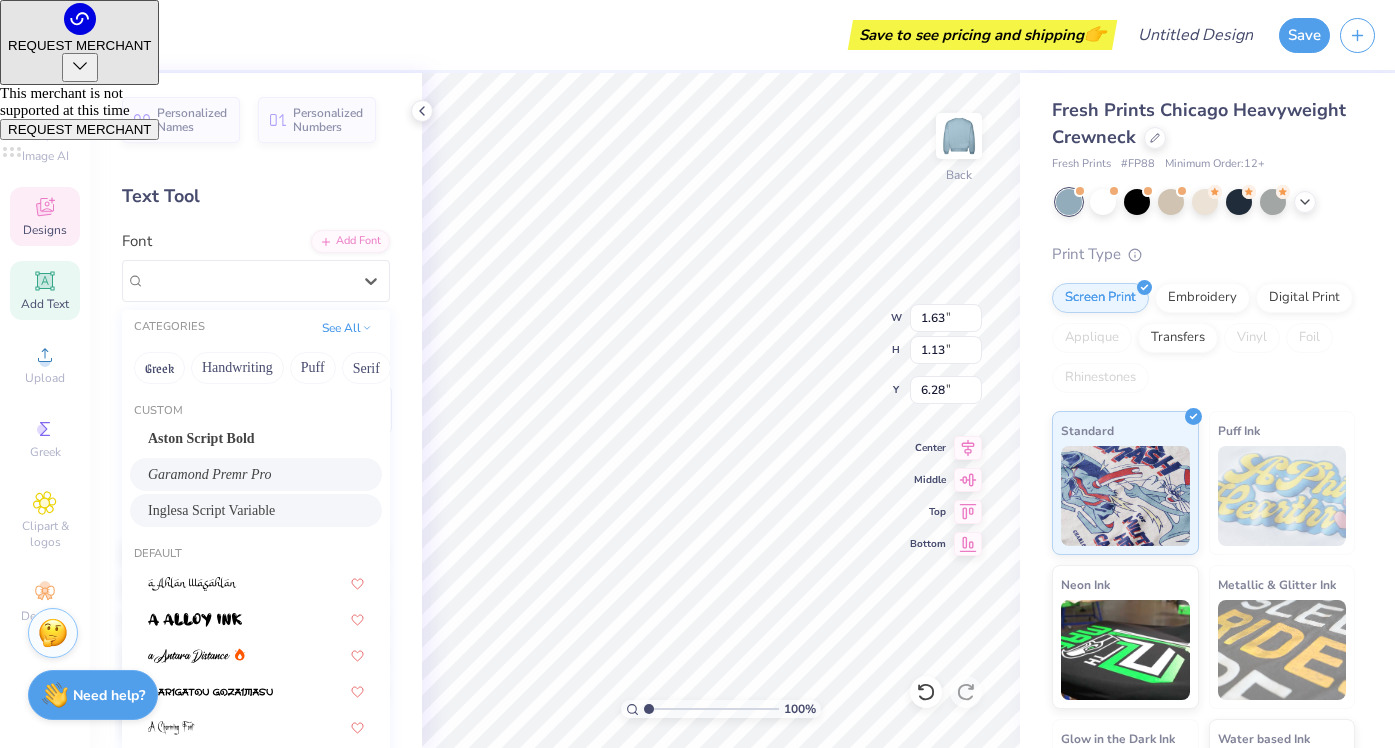 click on "Garamond Premr Pro" at bounding box center [256, 474] 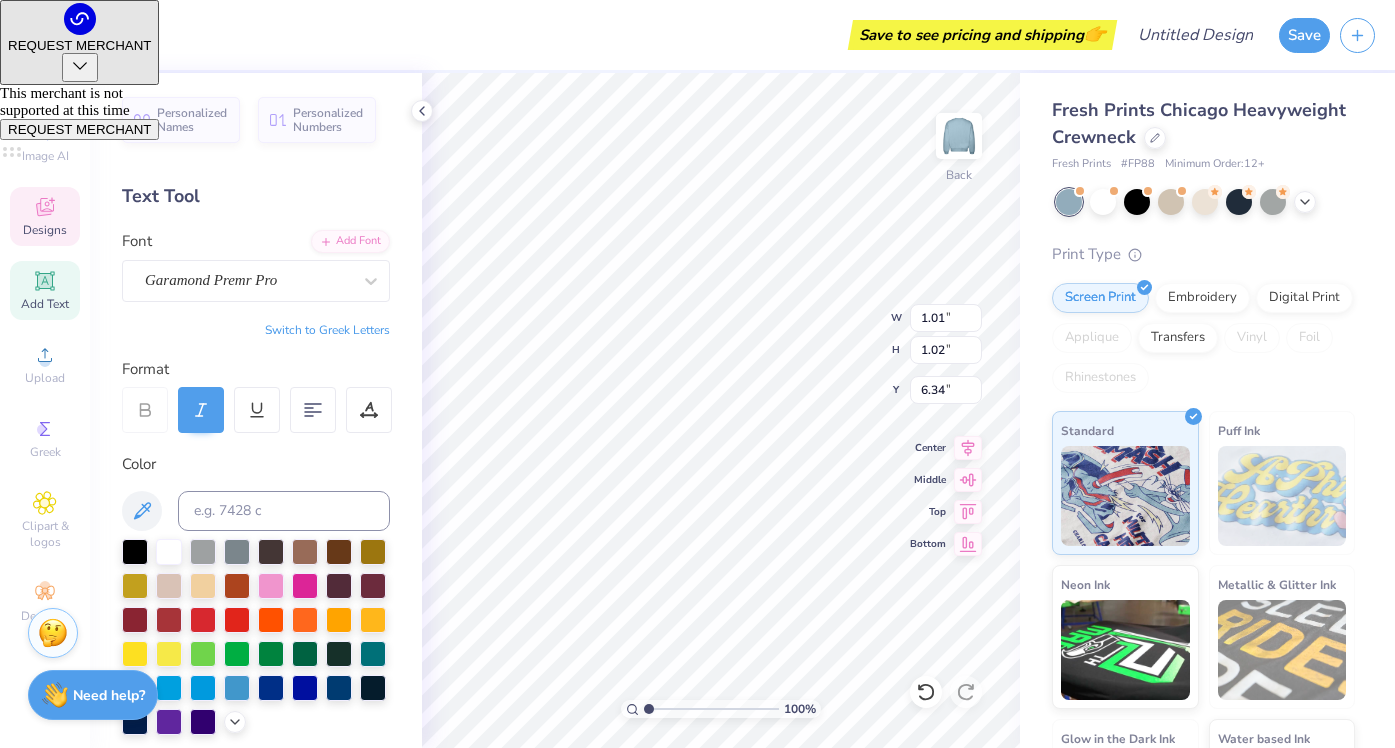 type on "1.01" 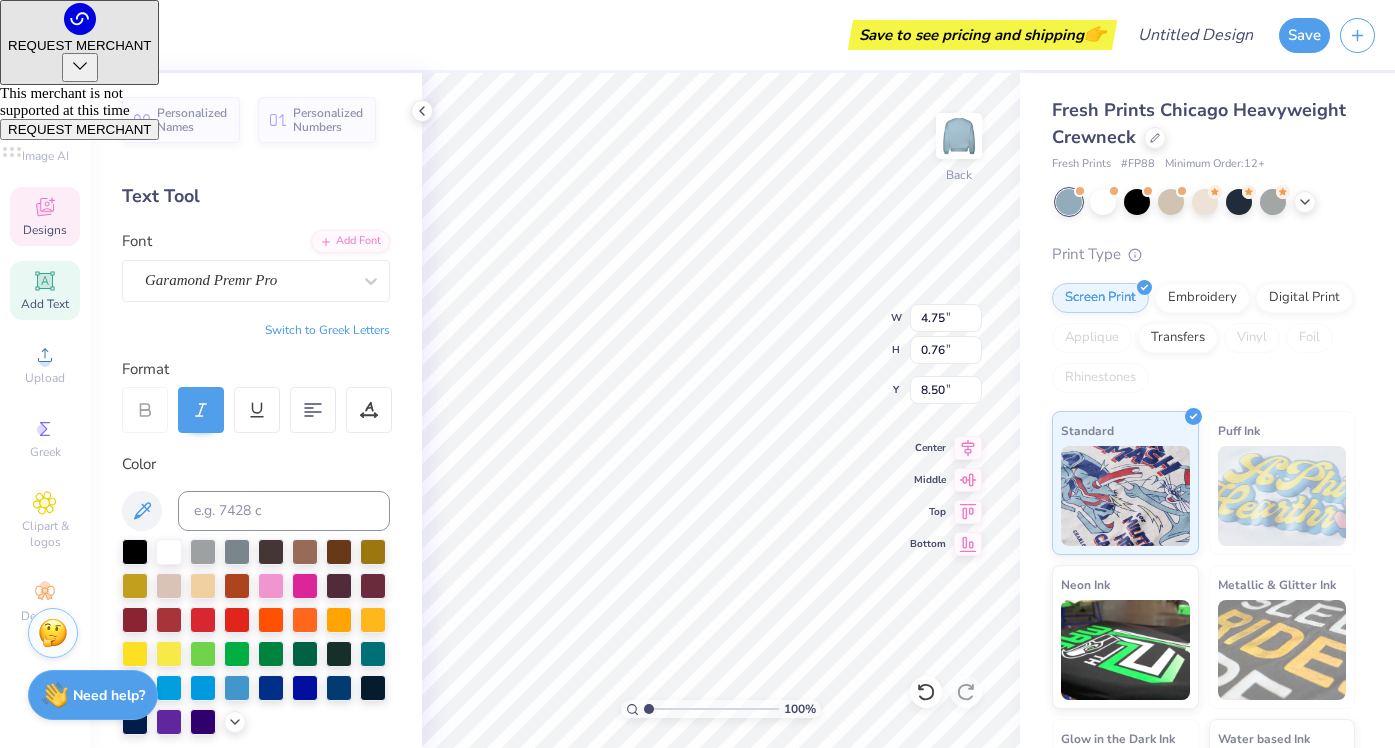 scroll, scrollTop: 0, scrollLeft: 1, axis: horizontal 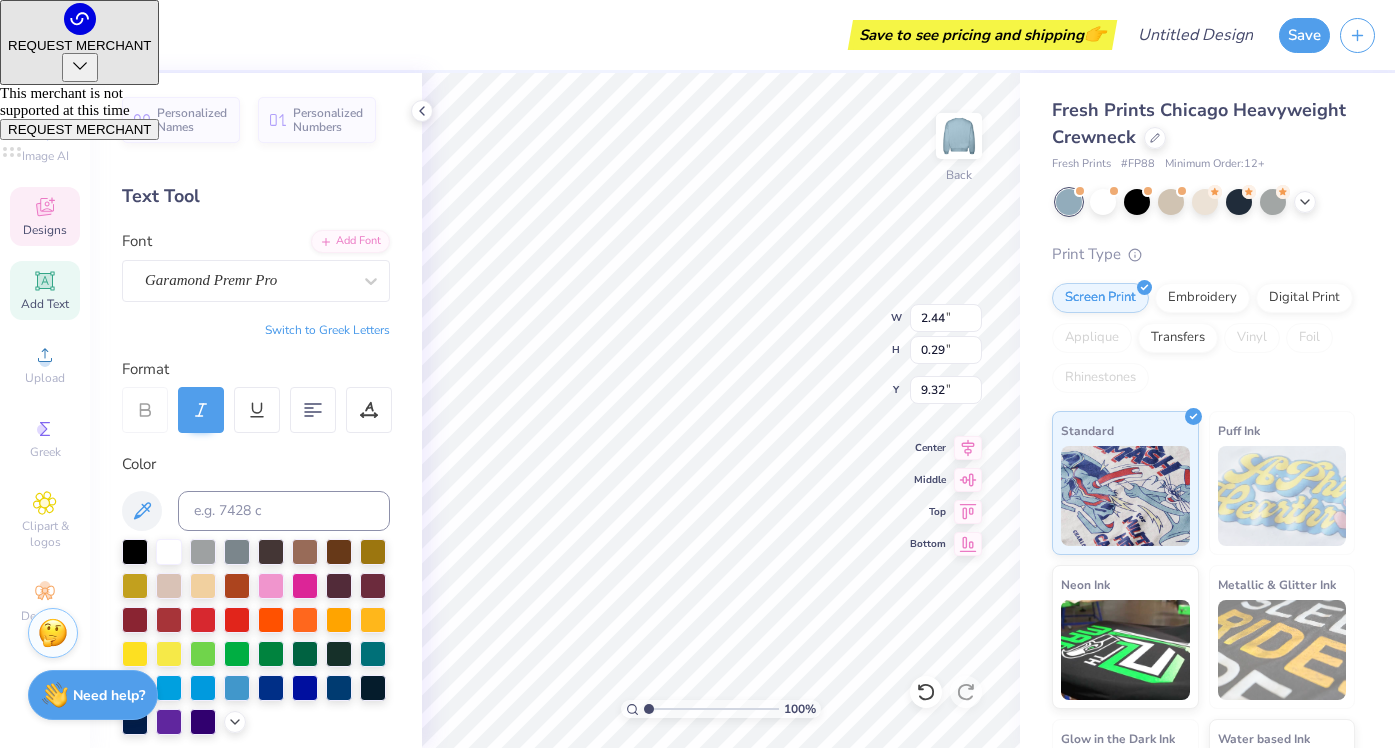 type on "9.26" 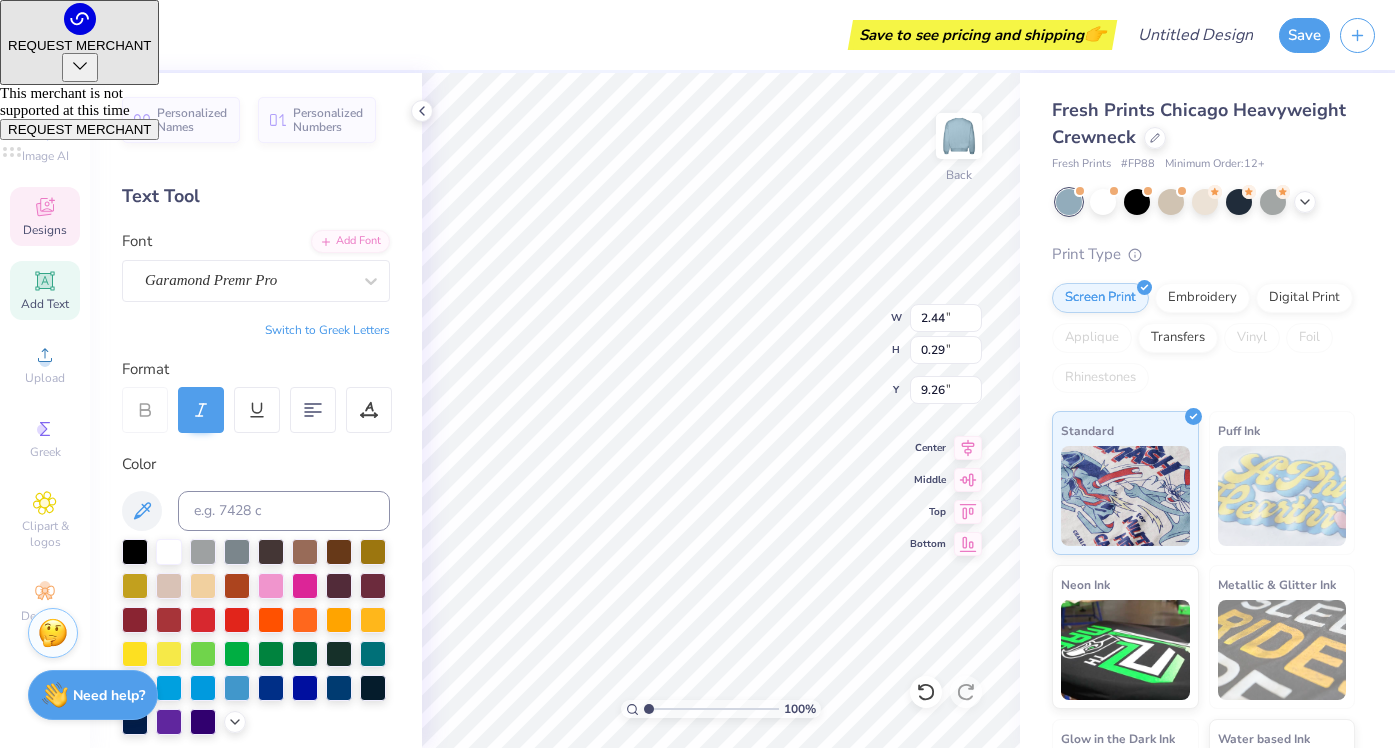 scroll, scrollTop: 0, scrollLeft: 0, axis: both 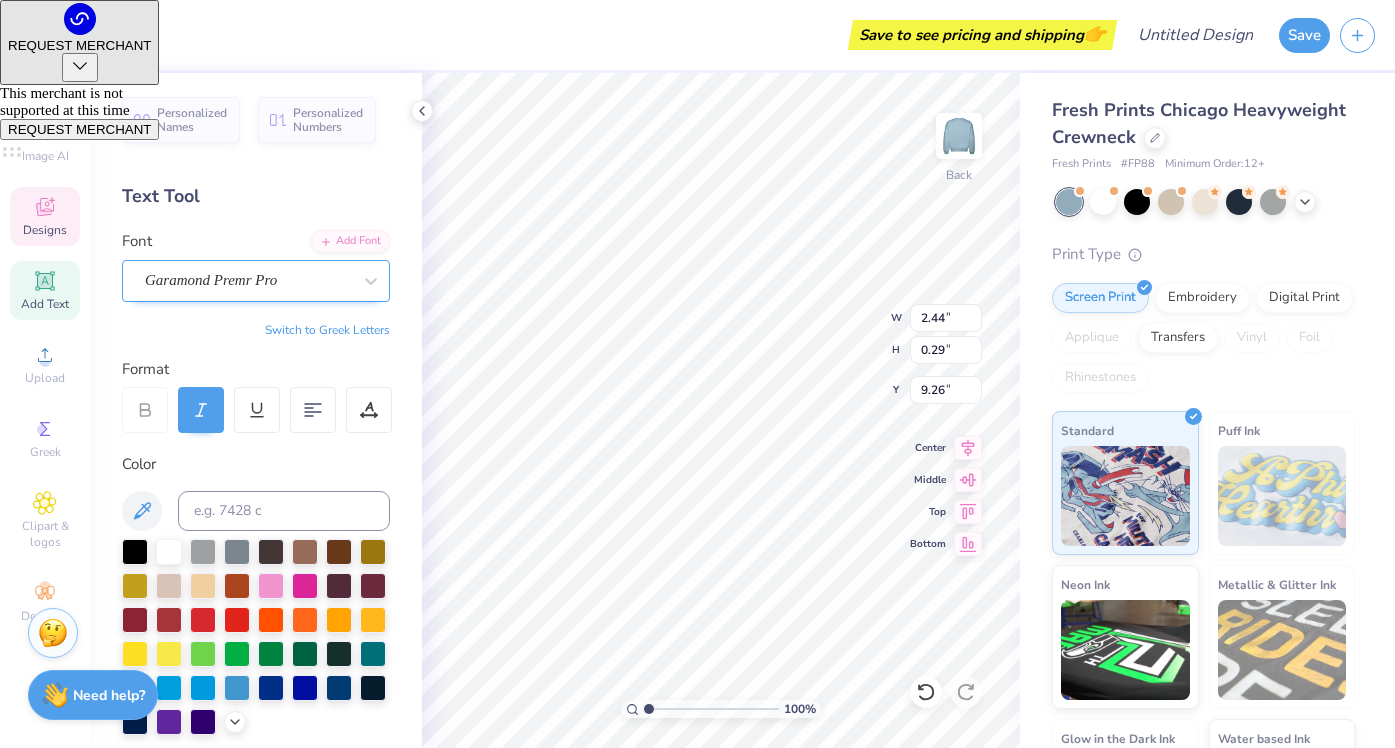 type on "[MONTH] [DAY], [YEAR]" 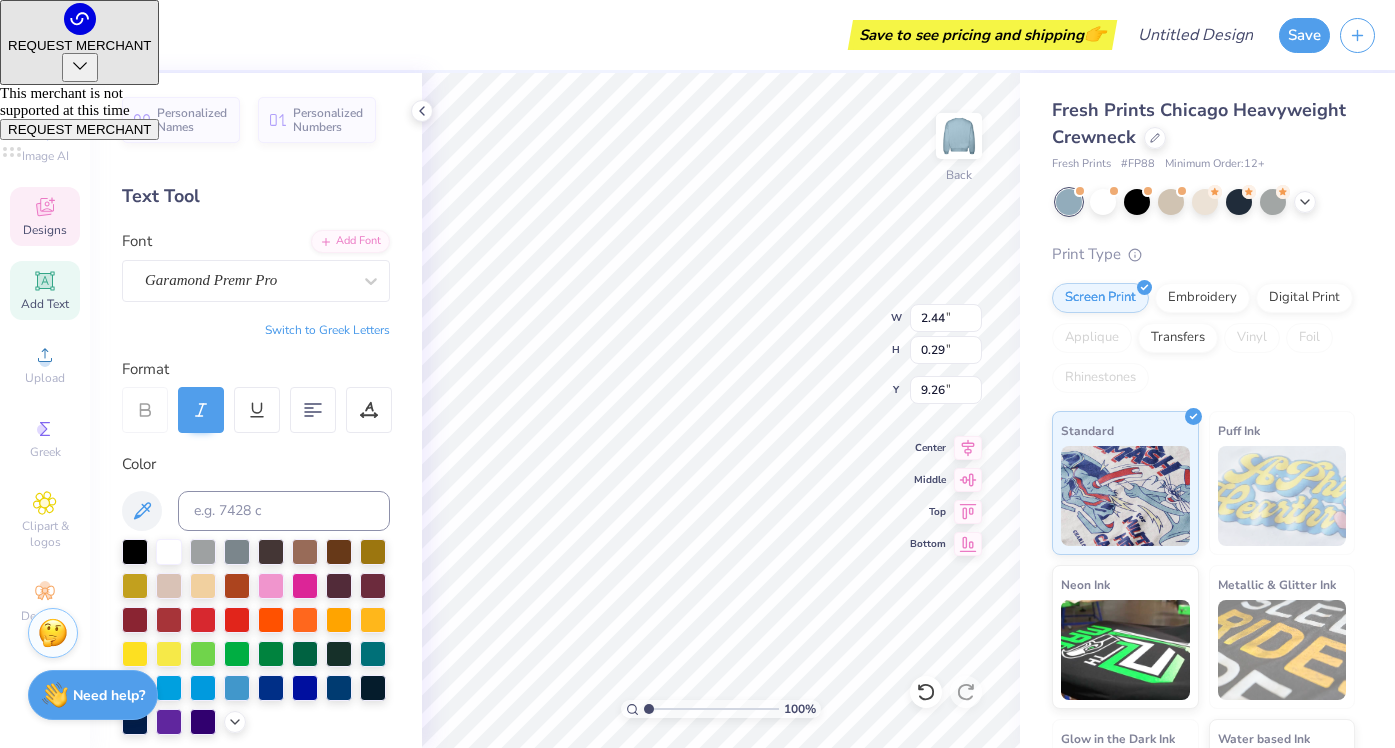 scroll, scrollTop: 0, scrollLeft: 5, axis: horizontal 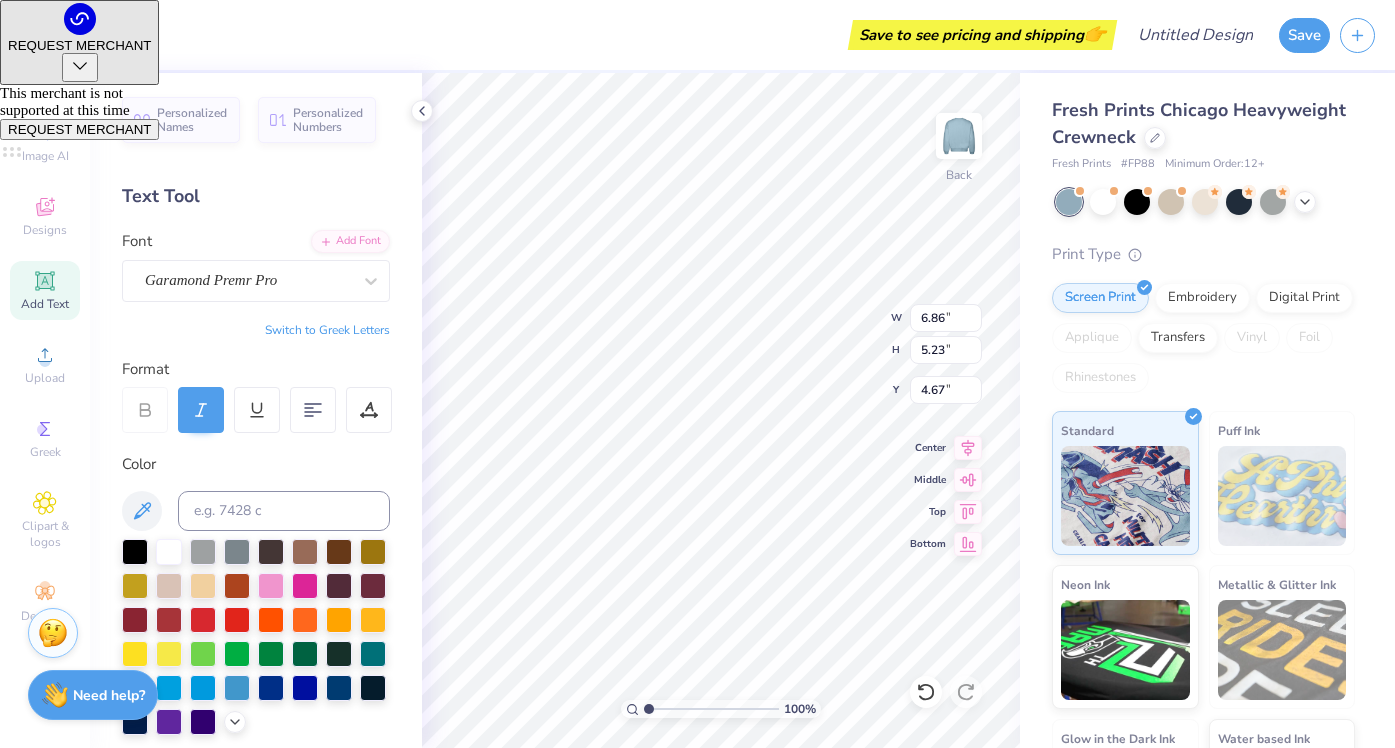 type on "4.14" 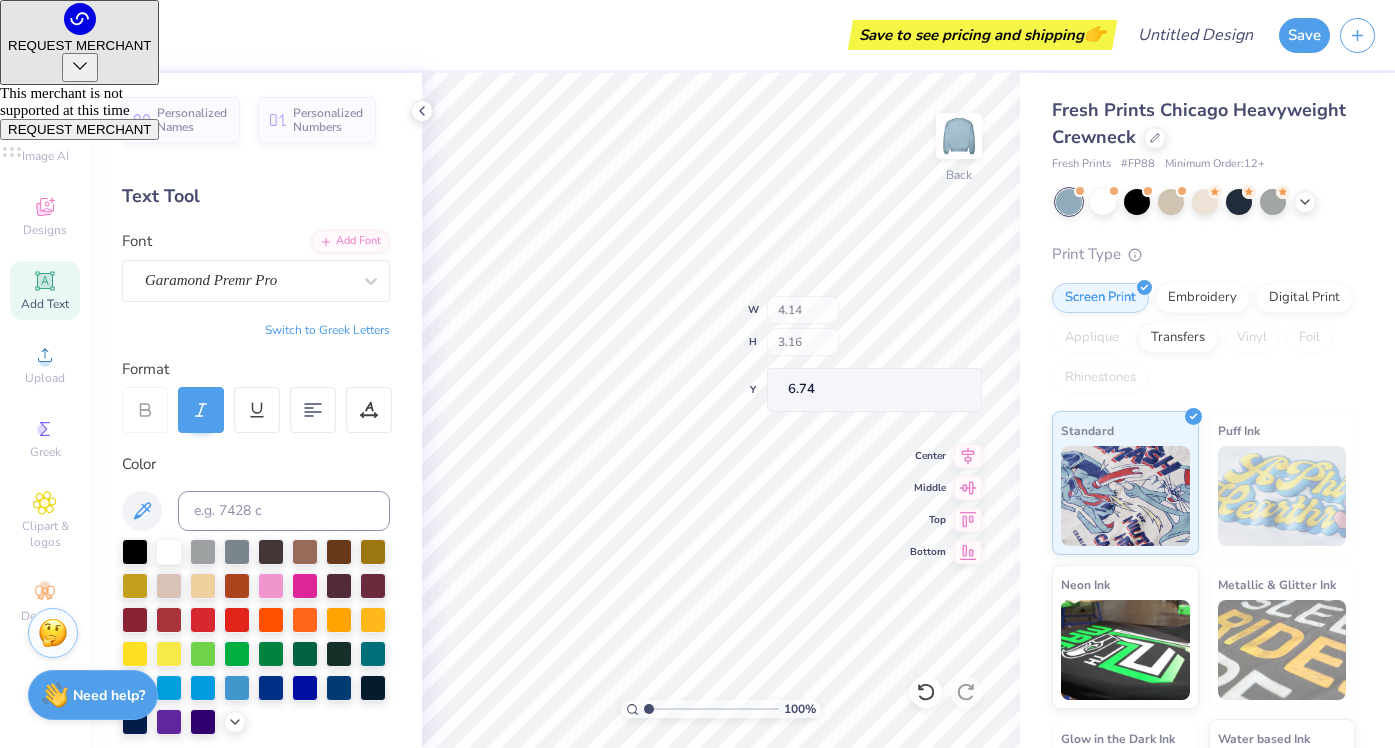 type on "4.31" 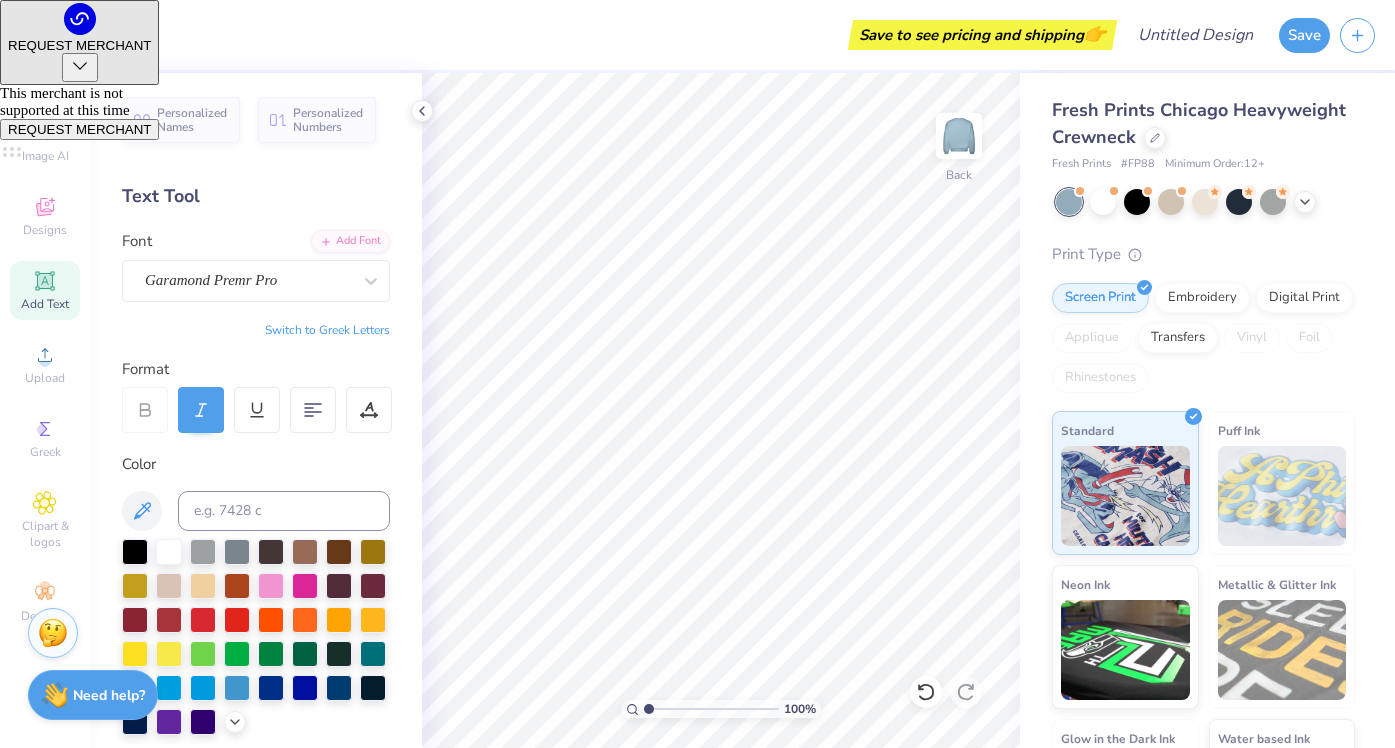 type on "5.69" 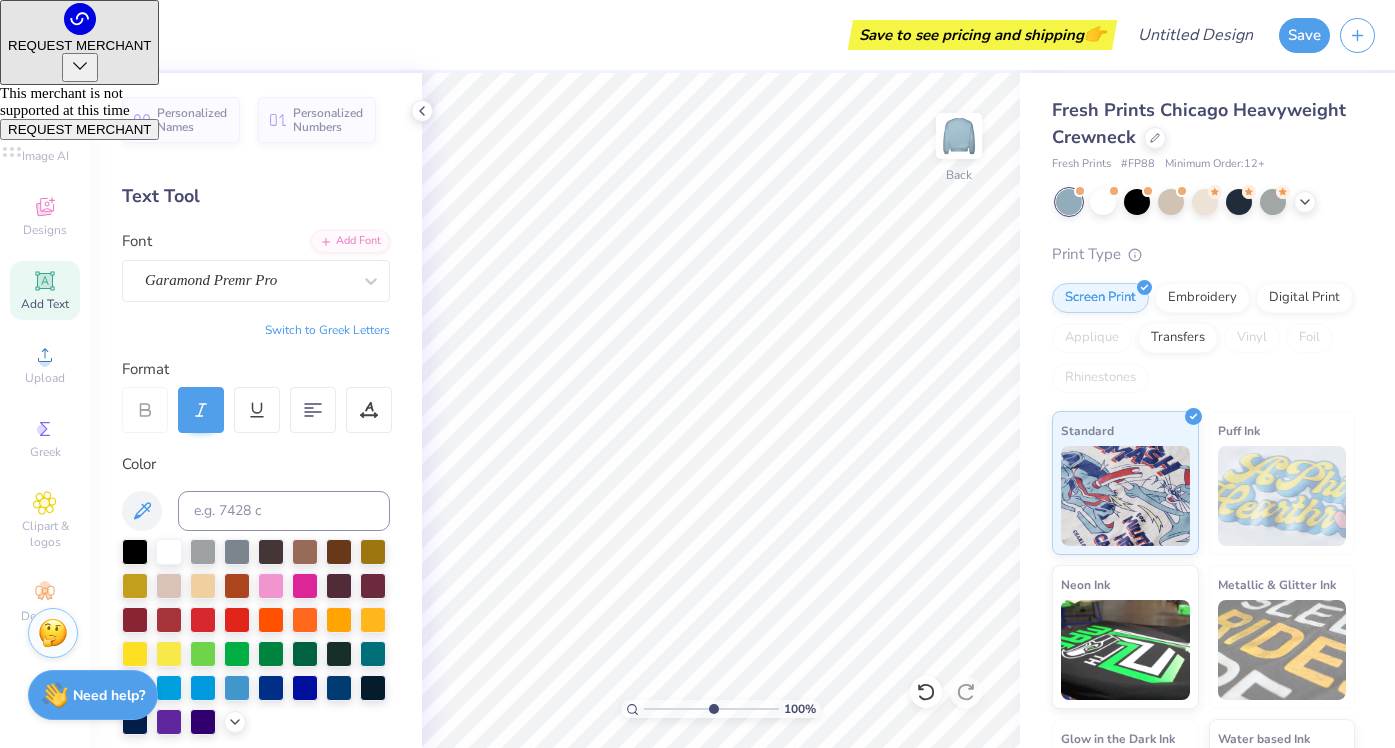 type on "x" 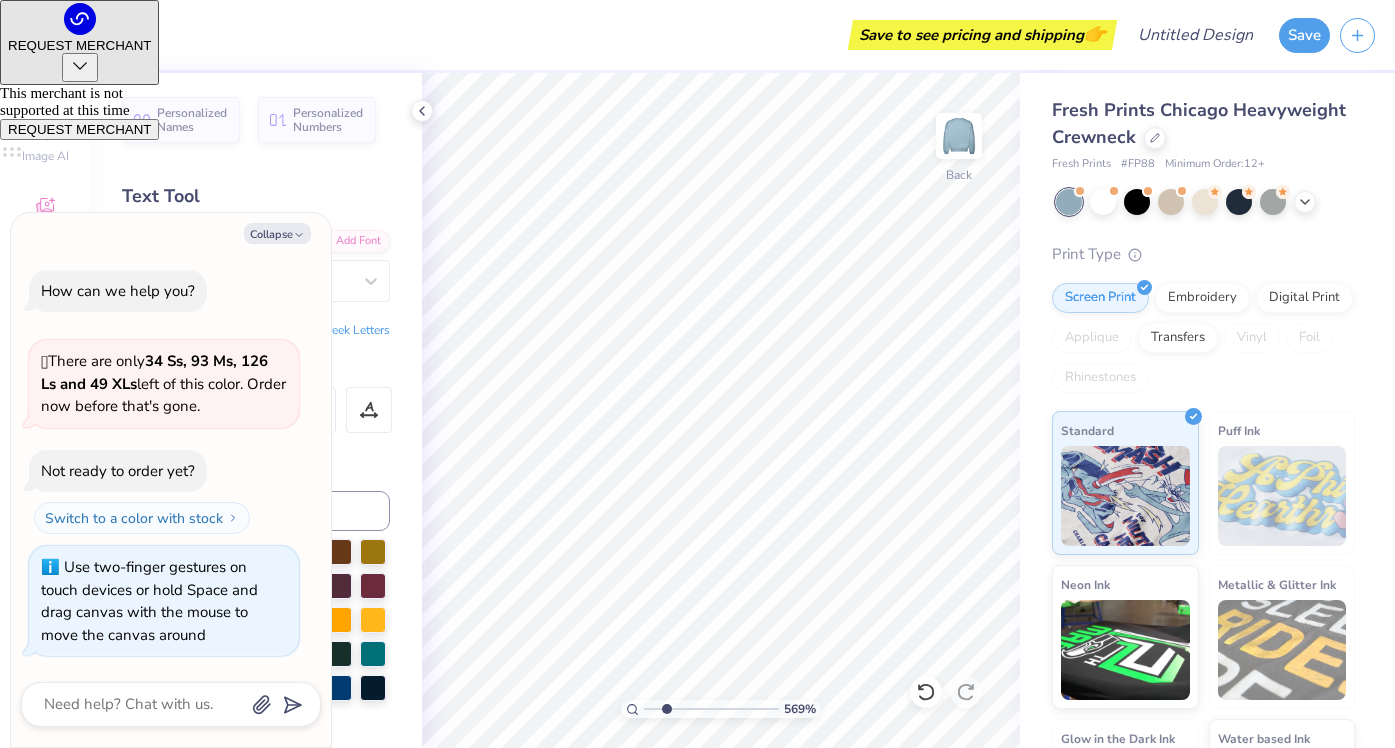 type on "2.31" 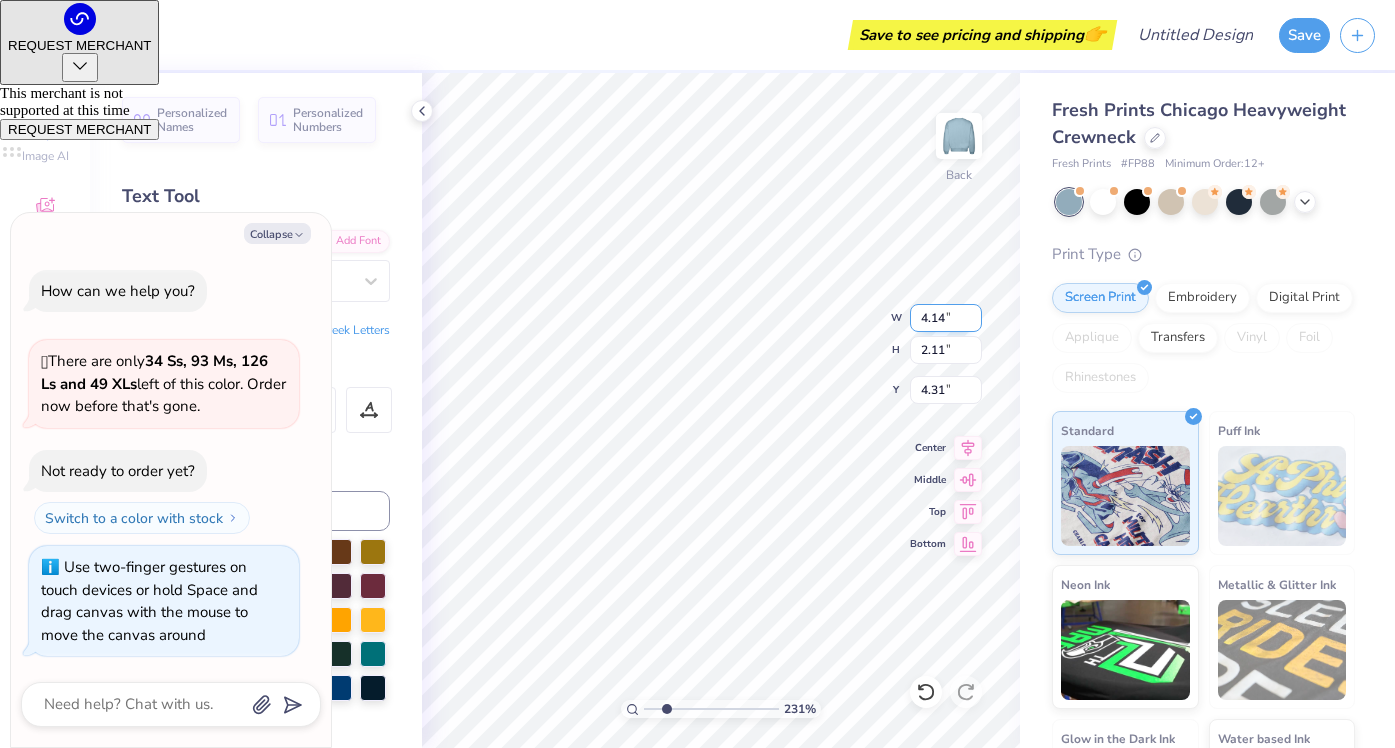 type on "x" 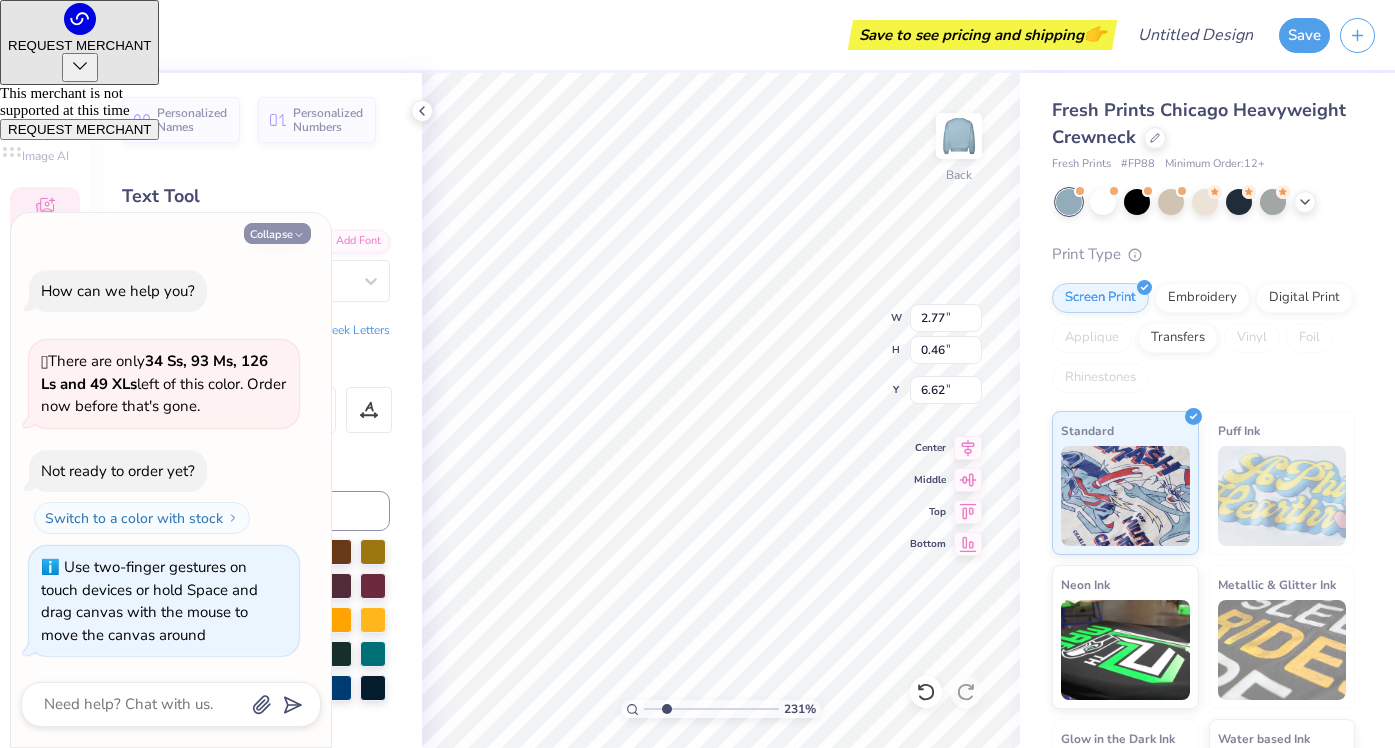 click on "Collapse" at bounding box center (277, 233) 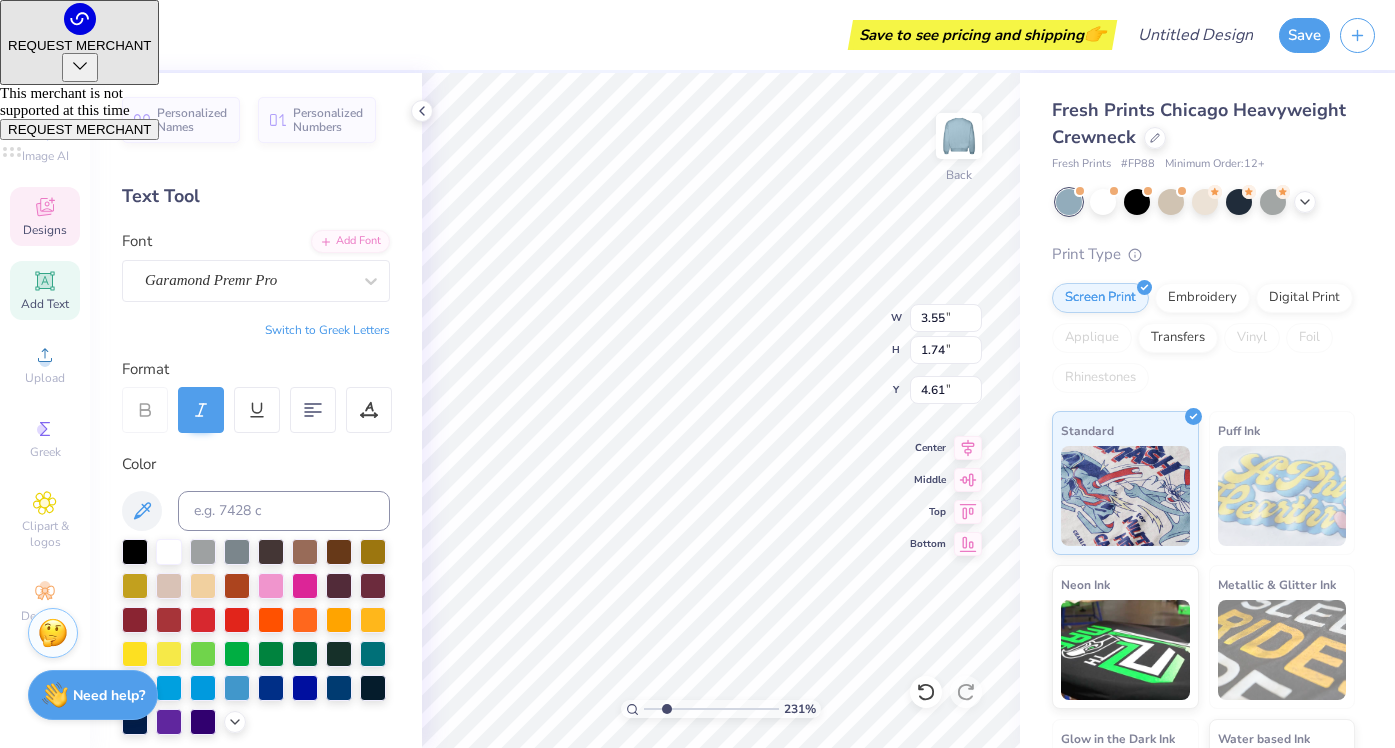 type on "5.18" 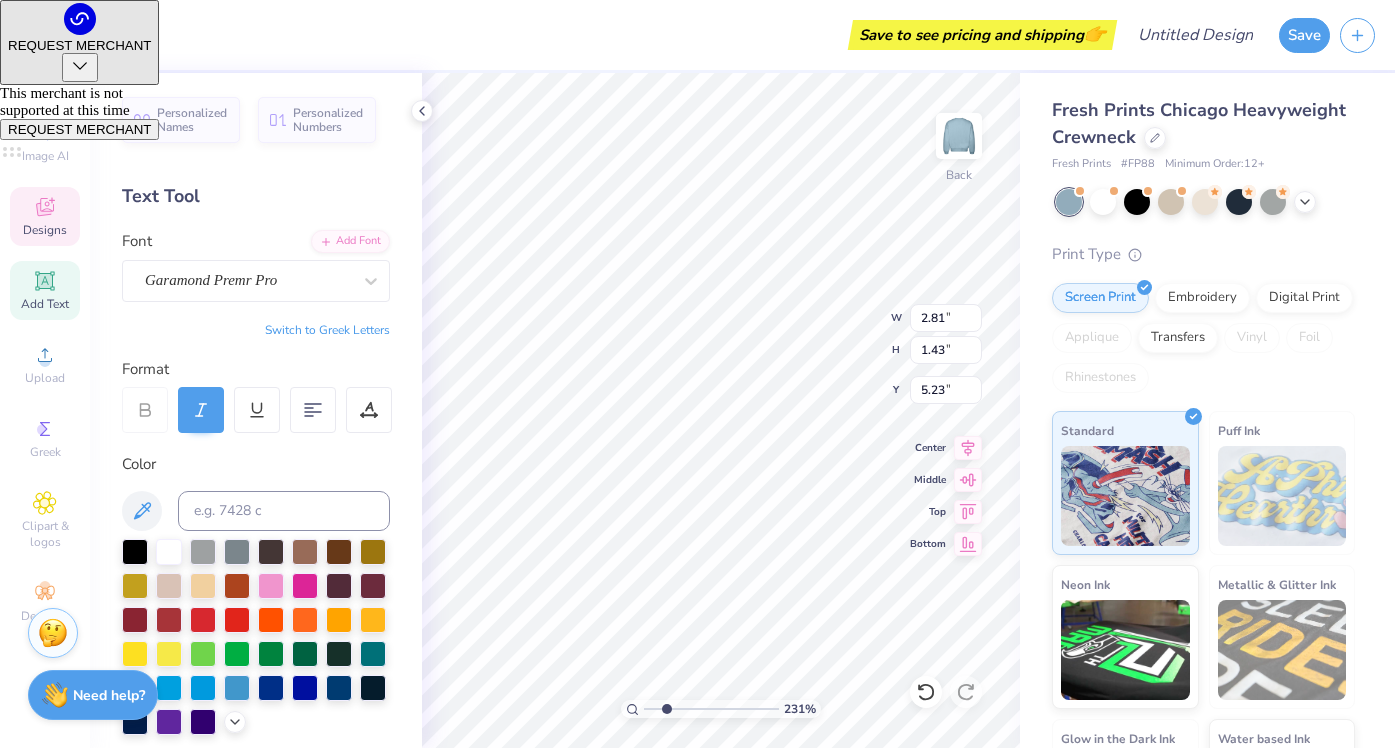 type on "4.98" 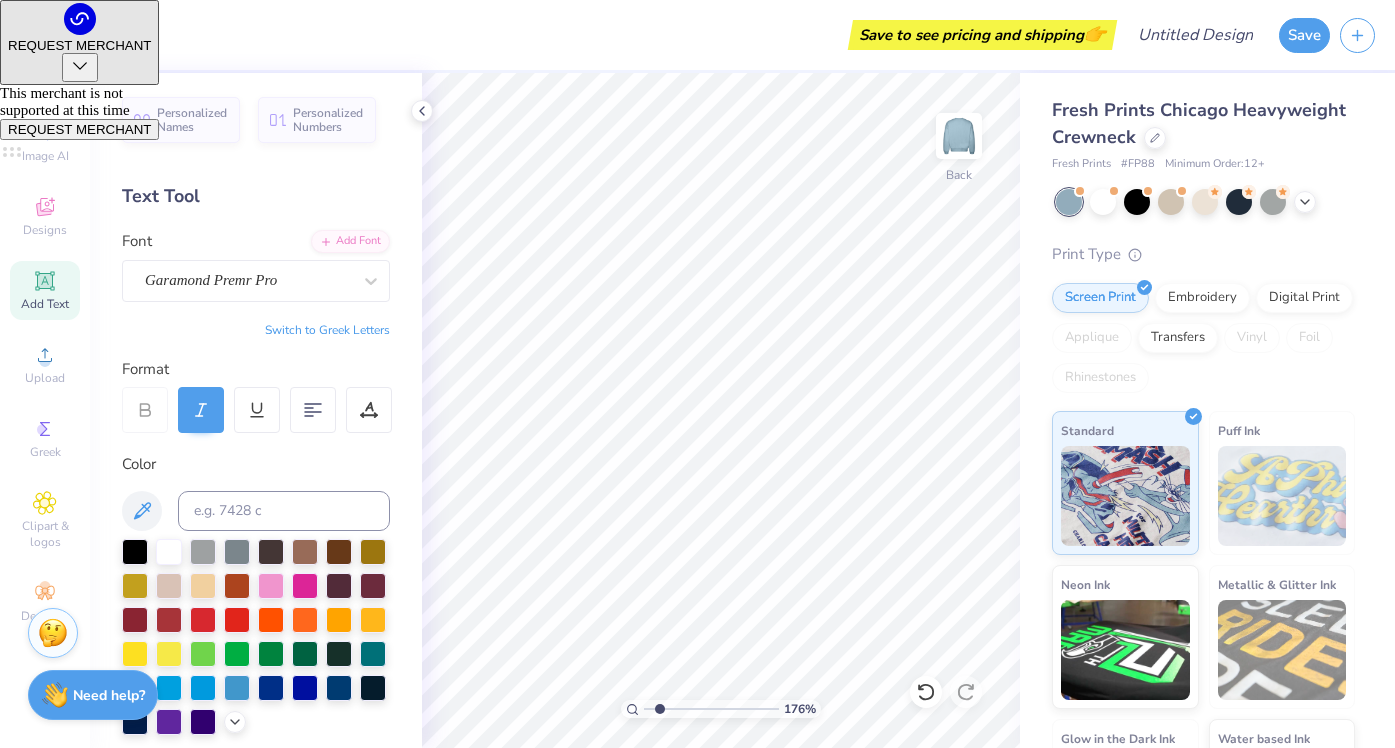 drag, startPoint x: 659, startPoint y: 706, endPoint x: 628, endPoint y: 705, distance: 31.016125 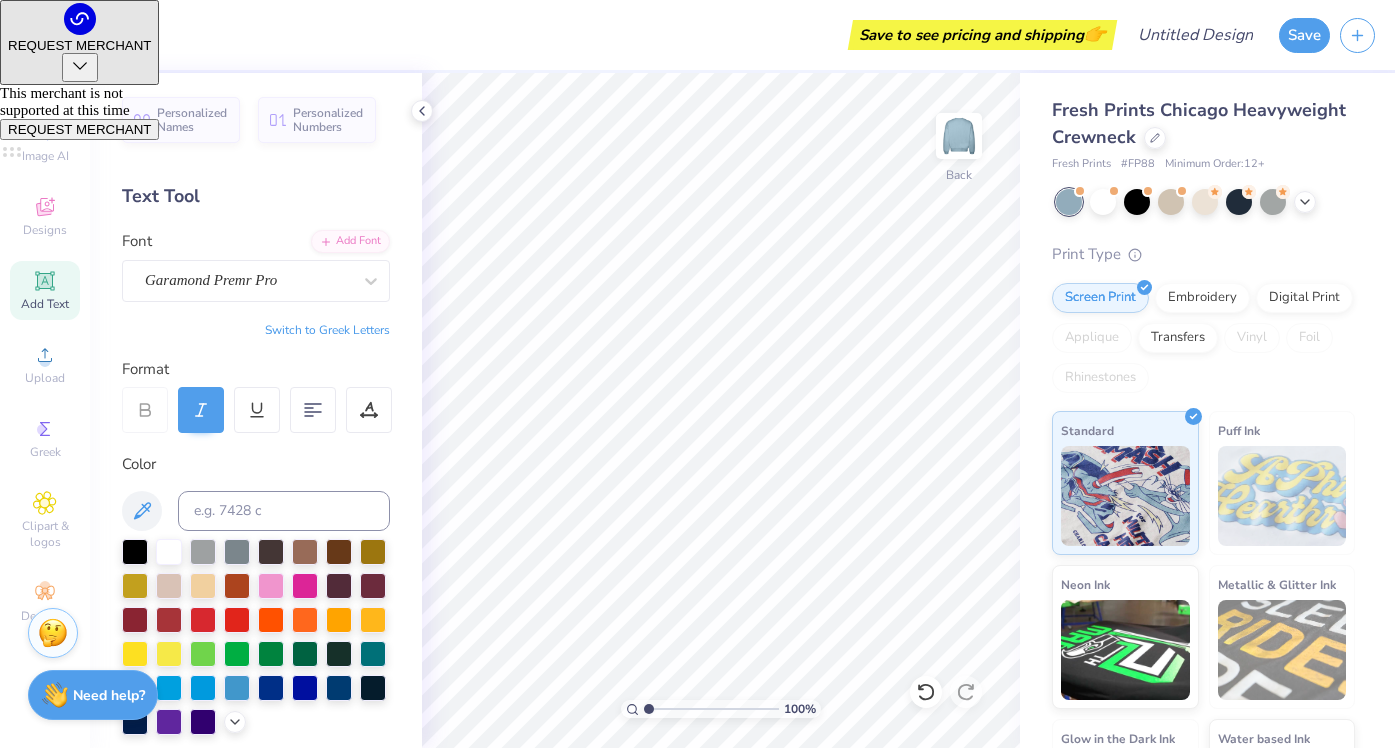 click at bounding box center [711, 709] 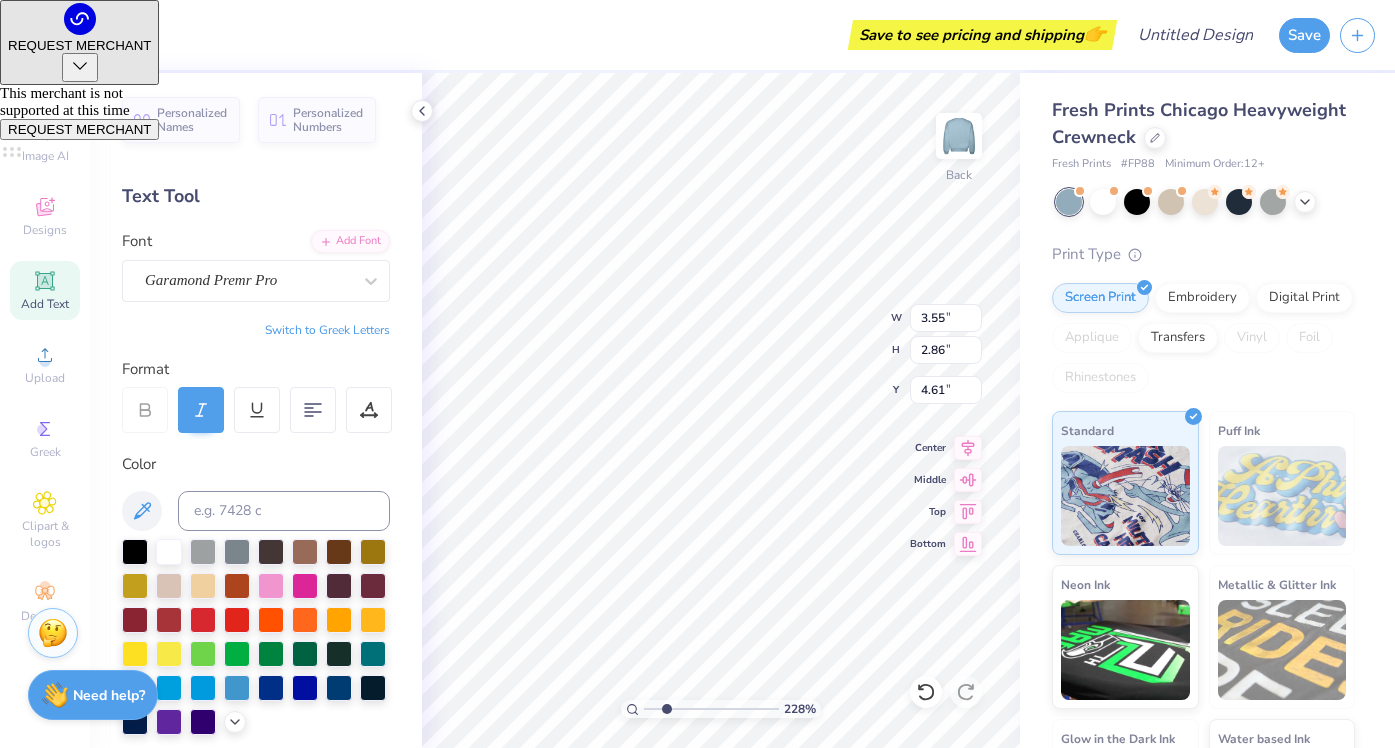click at bounding box center (711, 709) 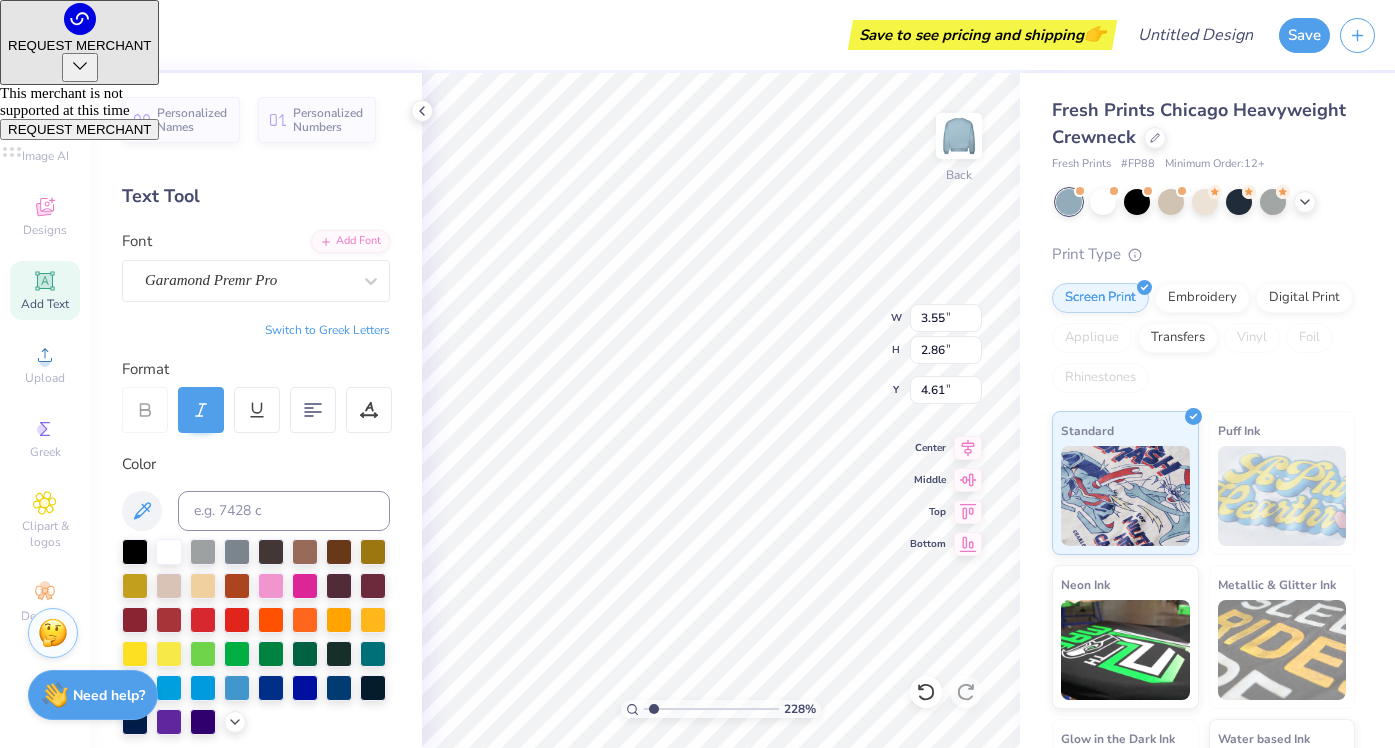 type on "1.39" 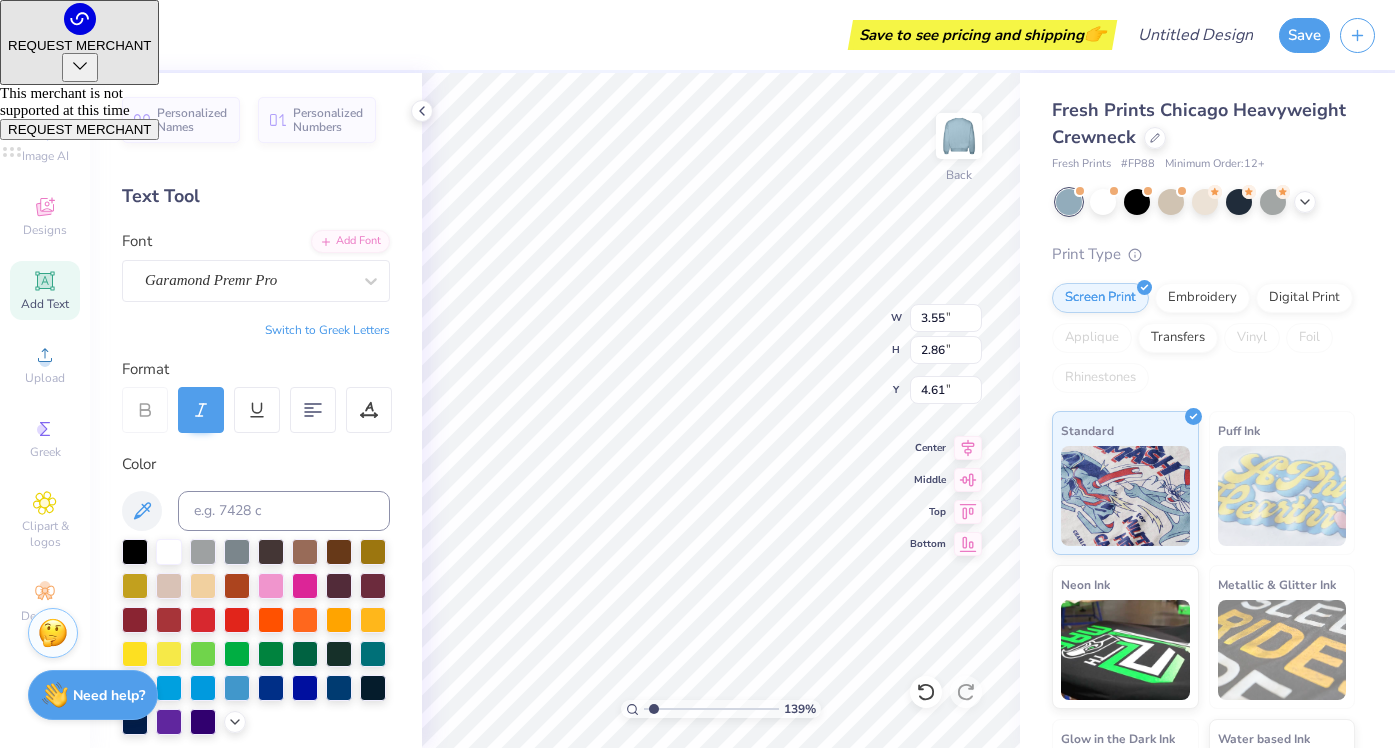 type on "3.78" 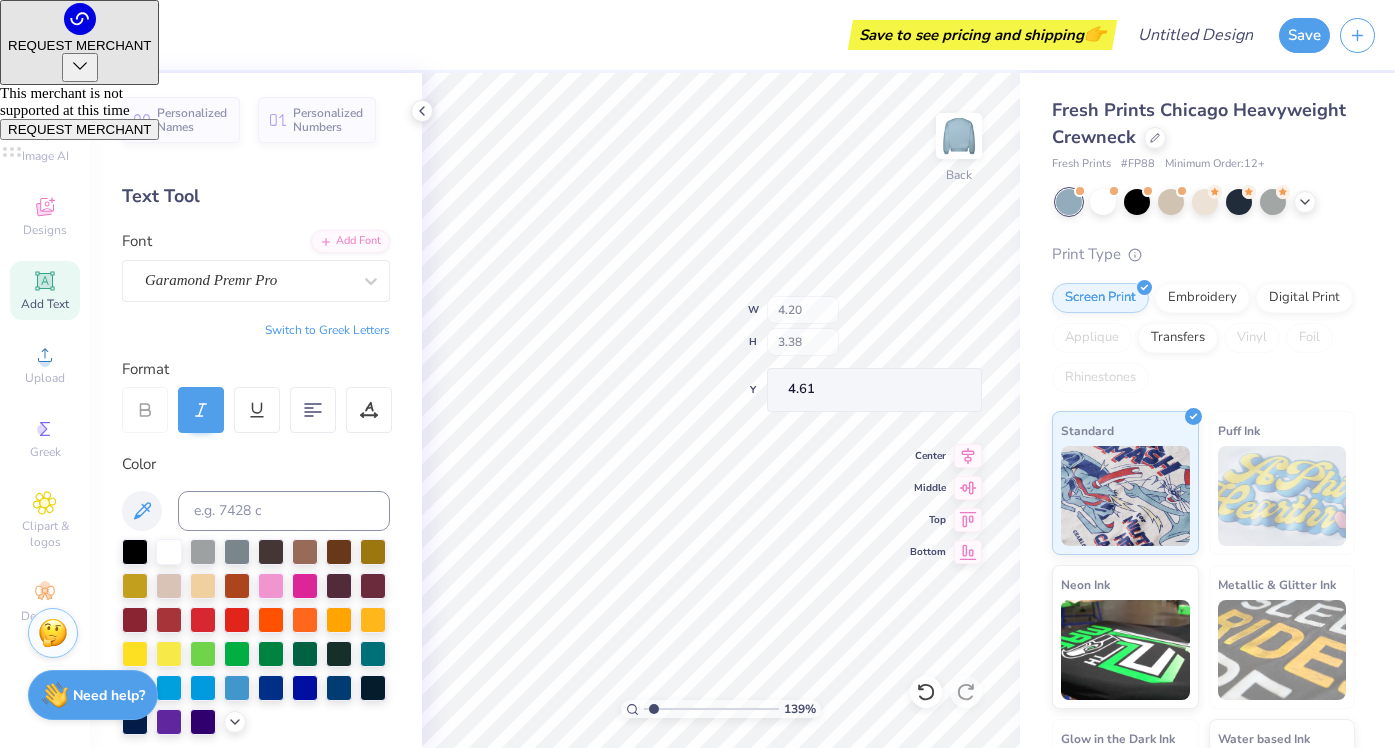 type on "4.20" 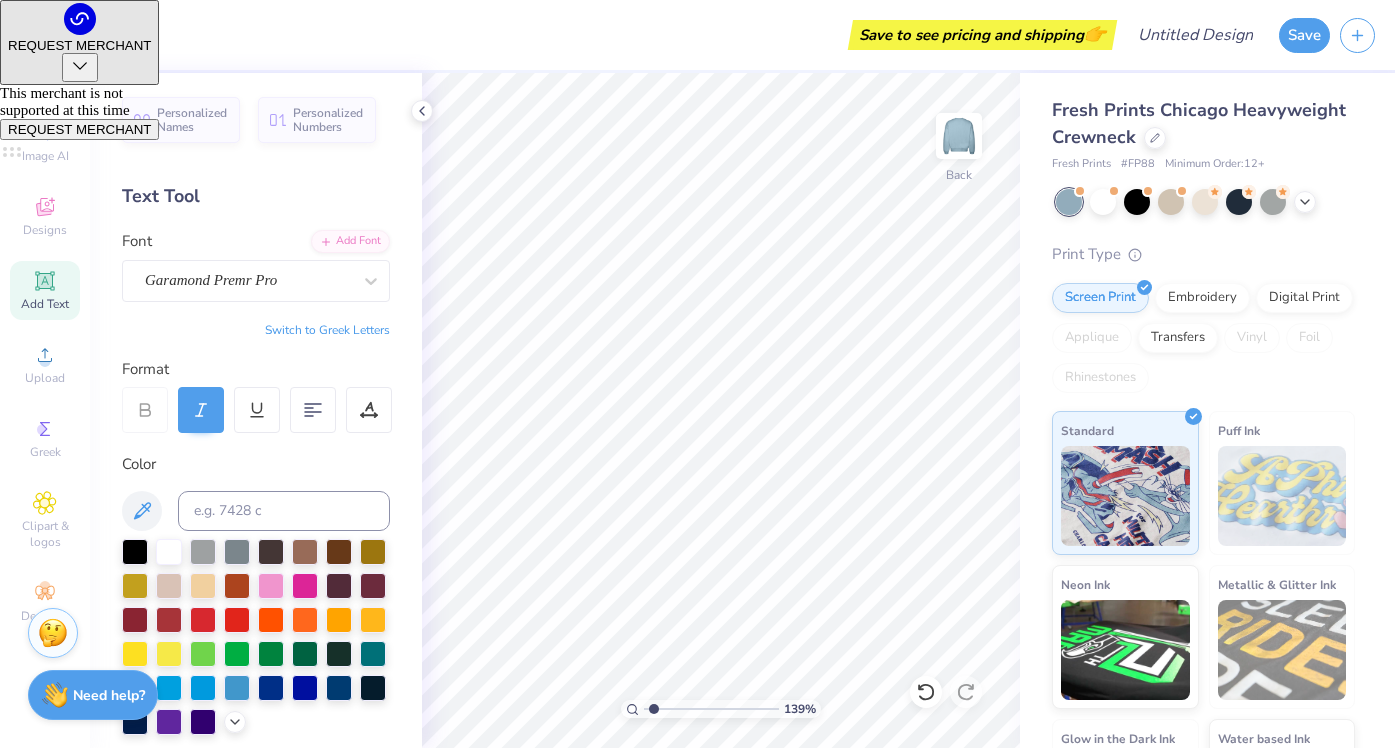 drag, startPoint x: 656, startPoint y: 707, endPoint x: 626, endPoint y: 709, distance: 30.066593 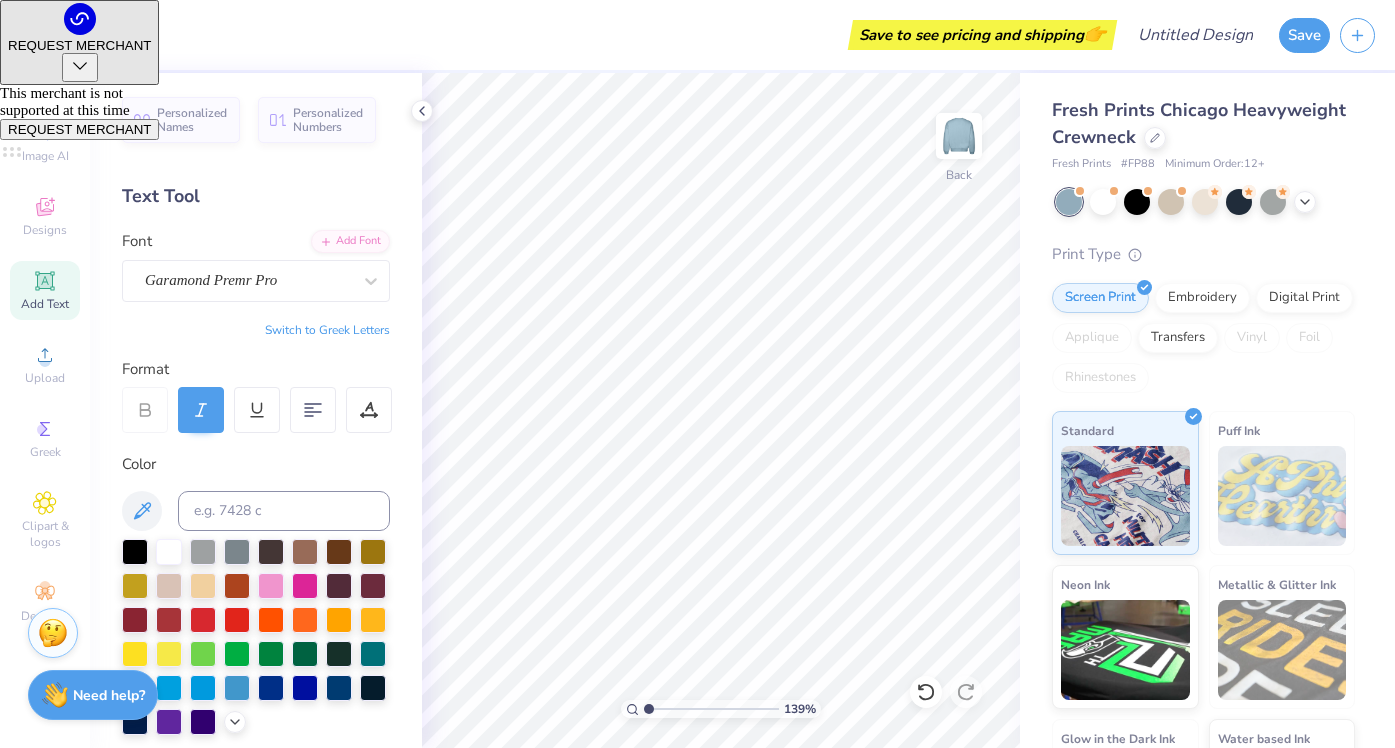 type on "1" 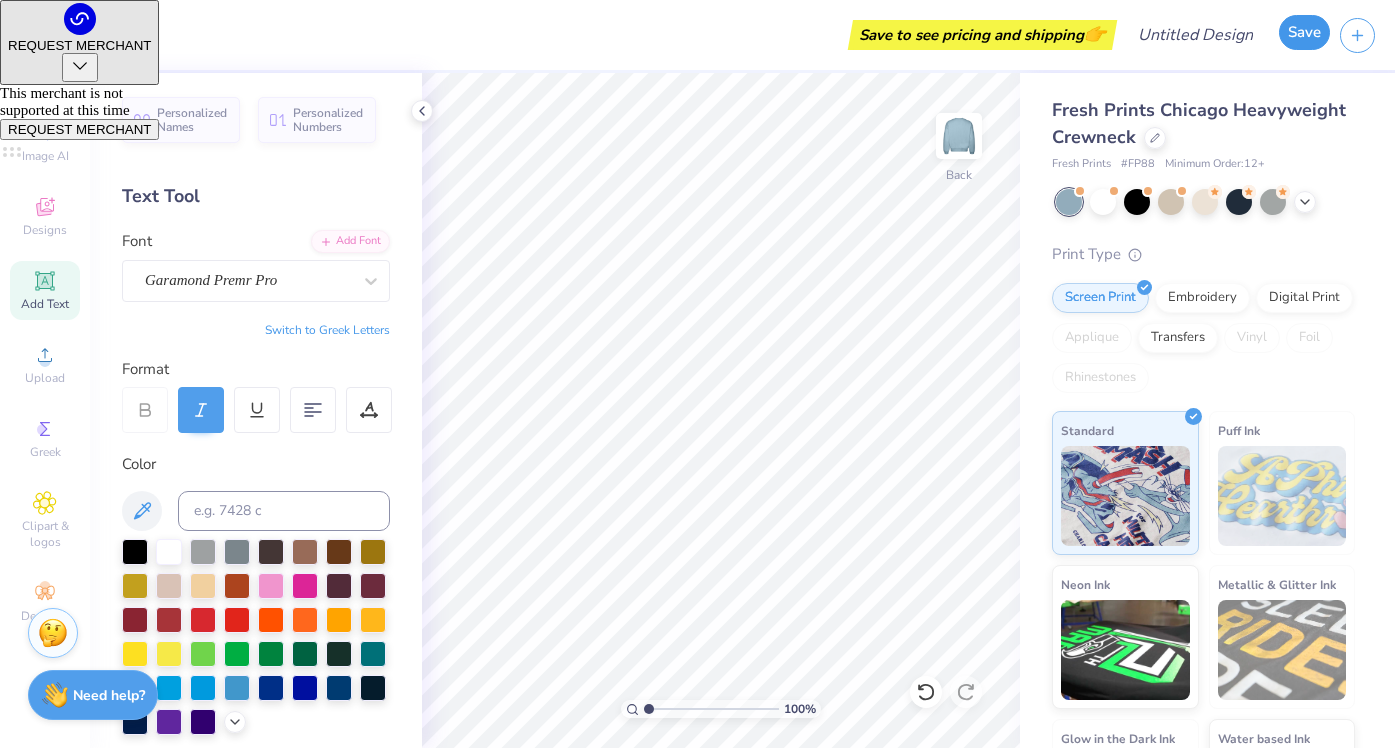 click on "Save" at bounding box center [1304, 32] 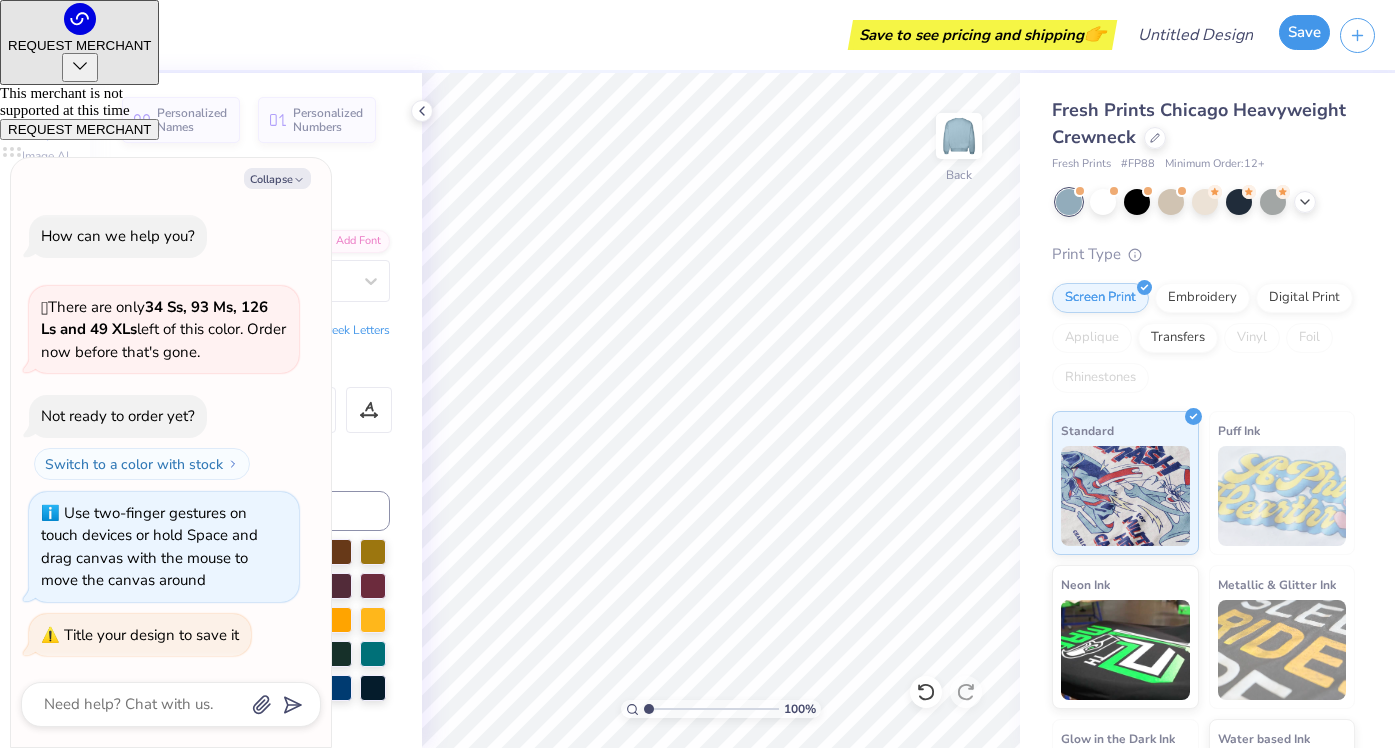 click on "Save" at bounding box center [1304, 35] 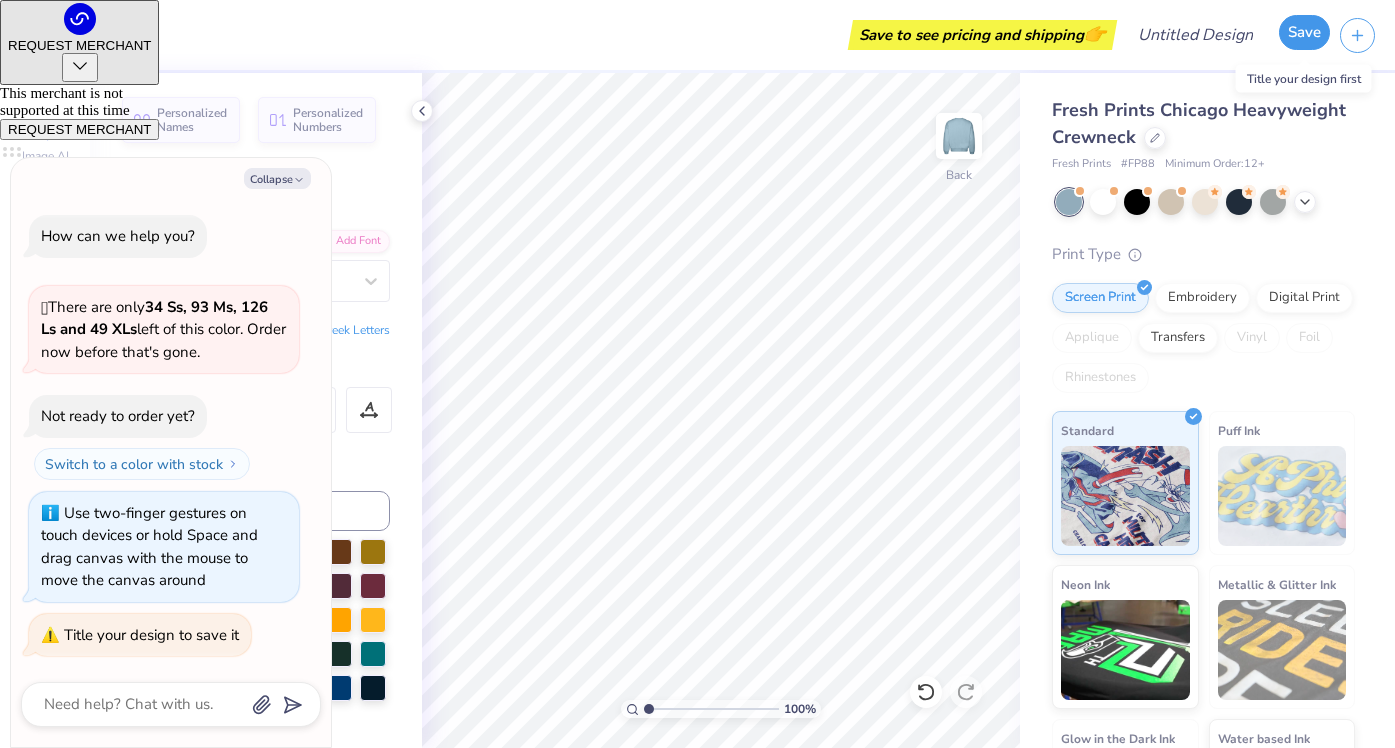 click on "Save" at bounding box center (1304, 32) 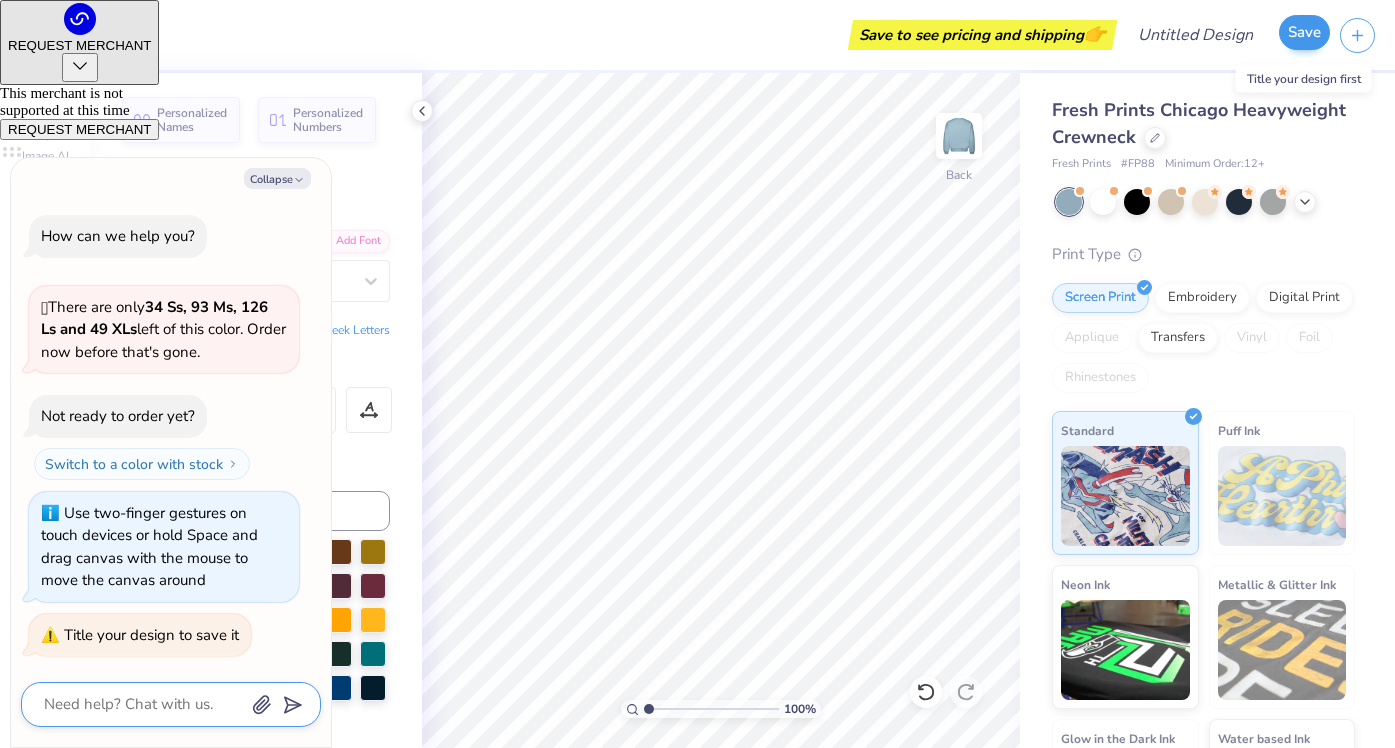 scroll, scrollTop: 43, scrollLeft: 0, axis: vertical 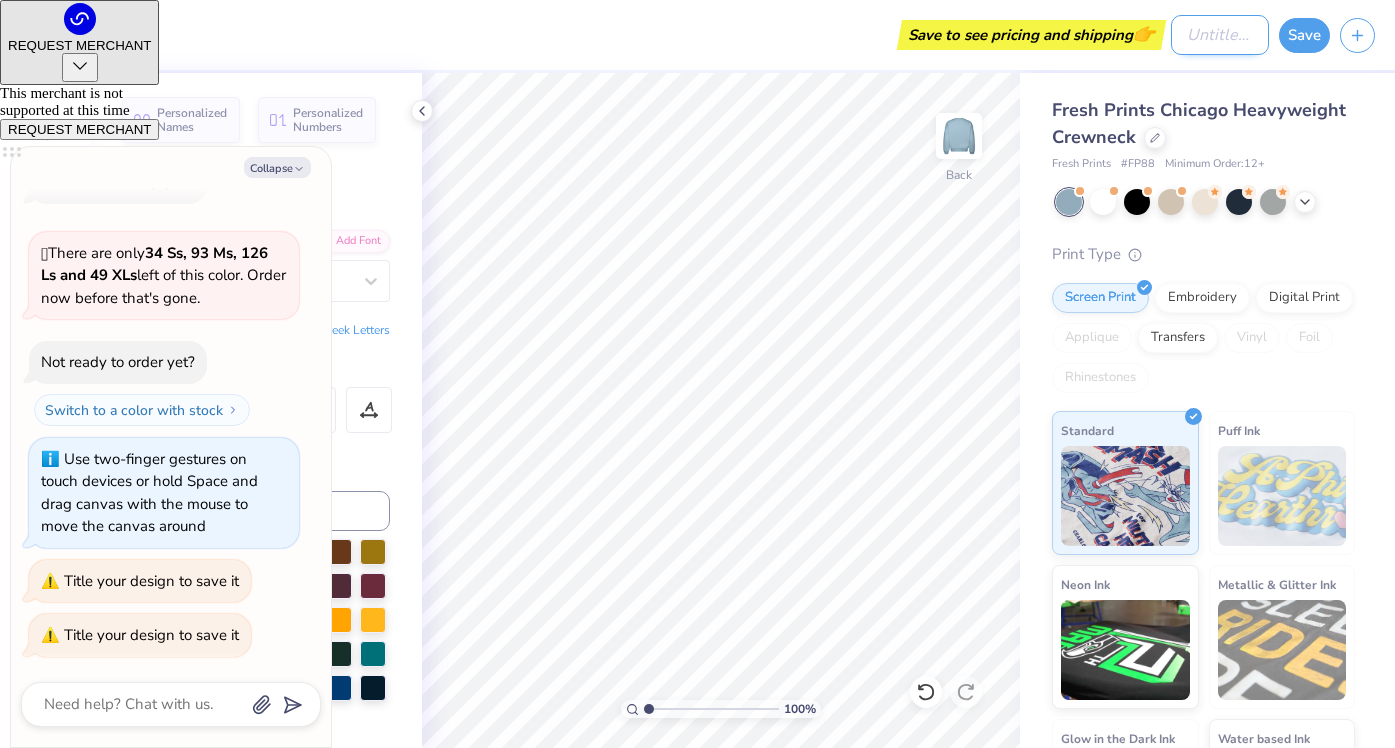 click on "Design Title" at bounding box center [1220, 35] 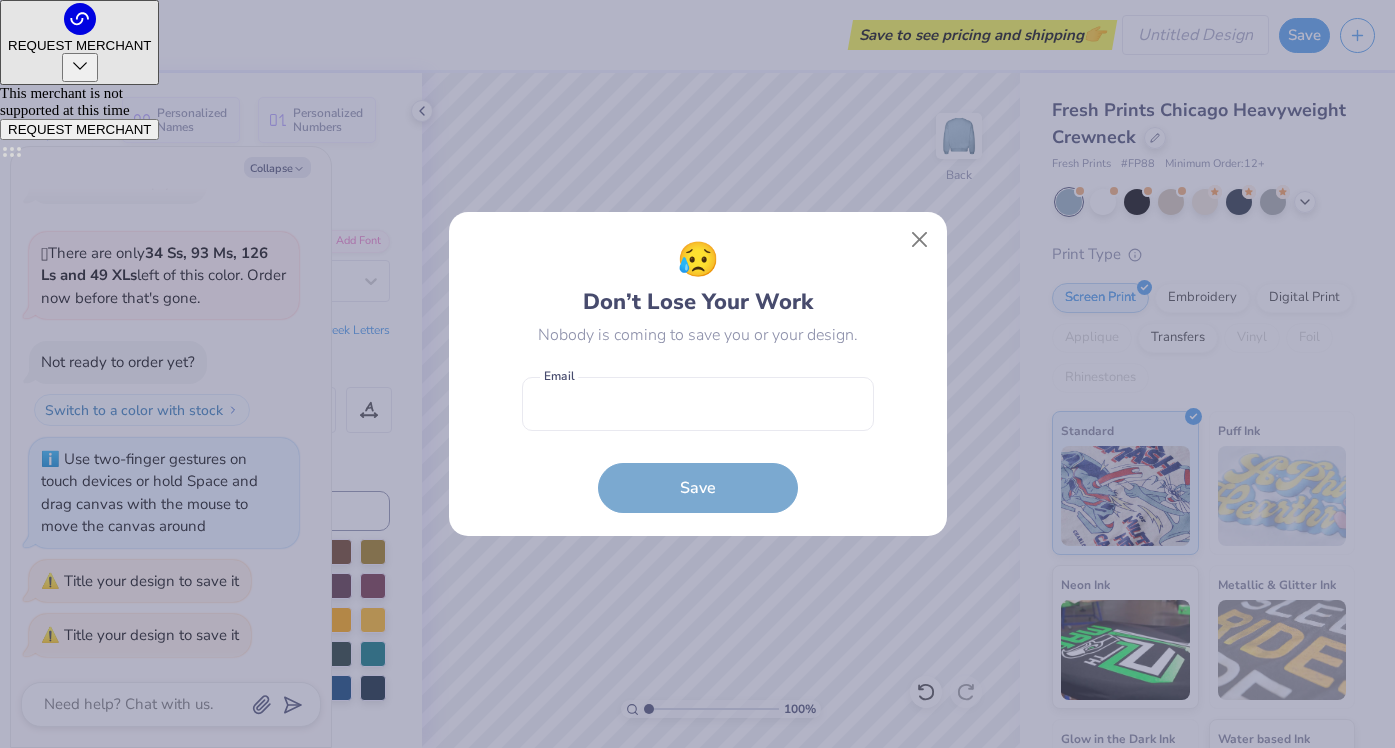 type on "x" 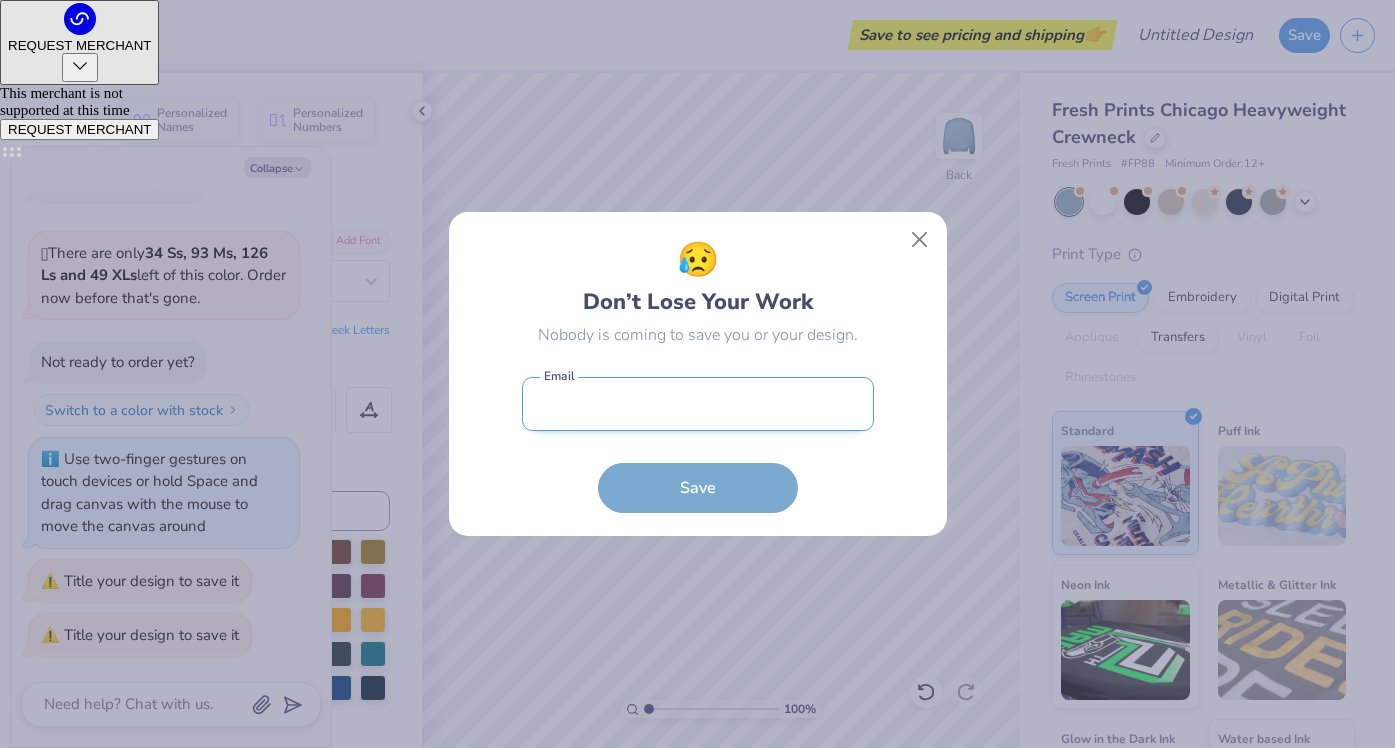 click at bounding box center (698, 404) 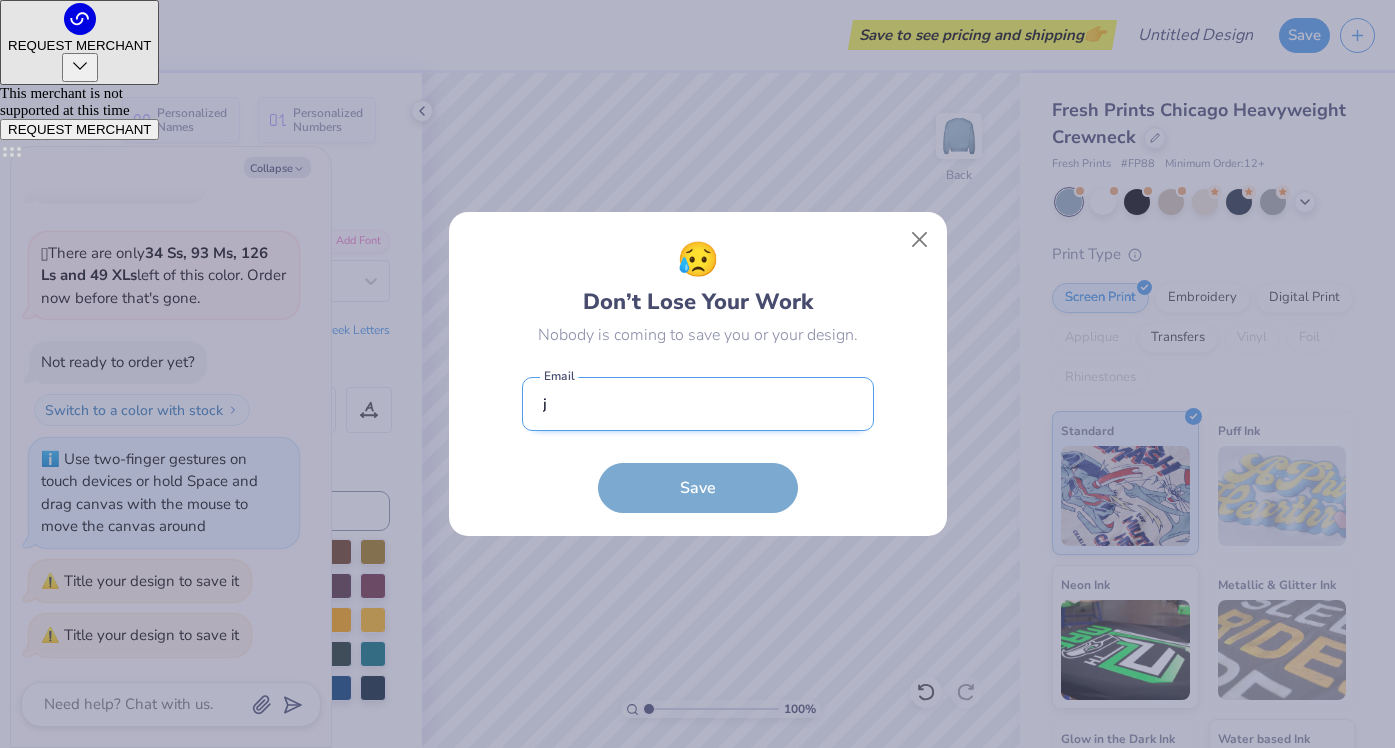 type on "[EMAIL]" 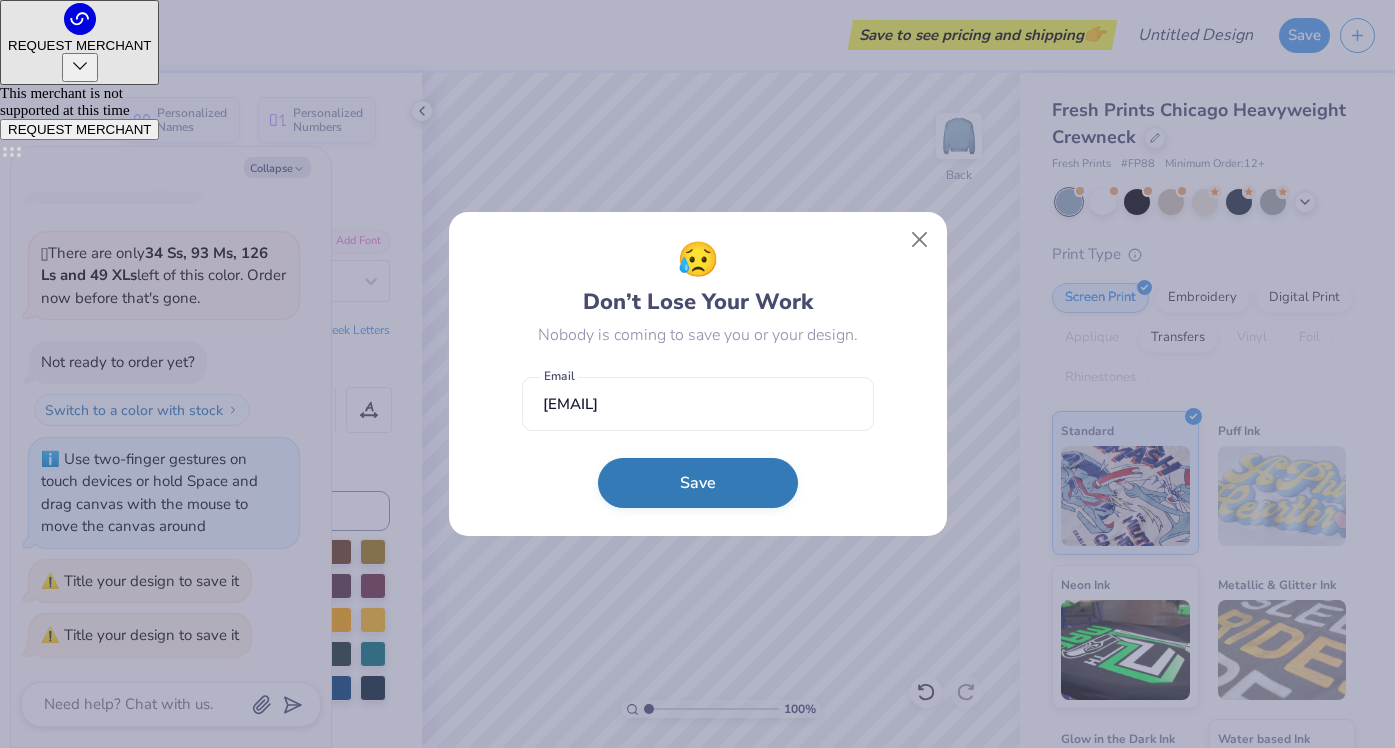 click on "Save" at bounding box center (698, 483) 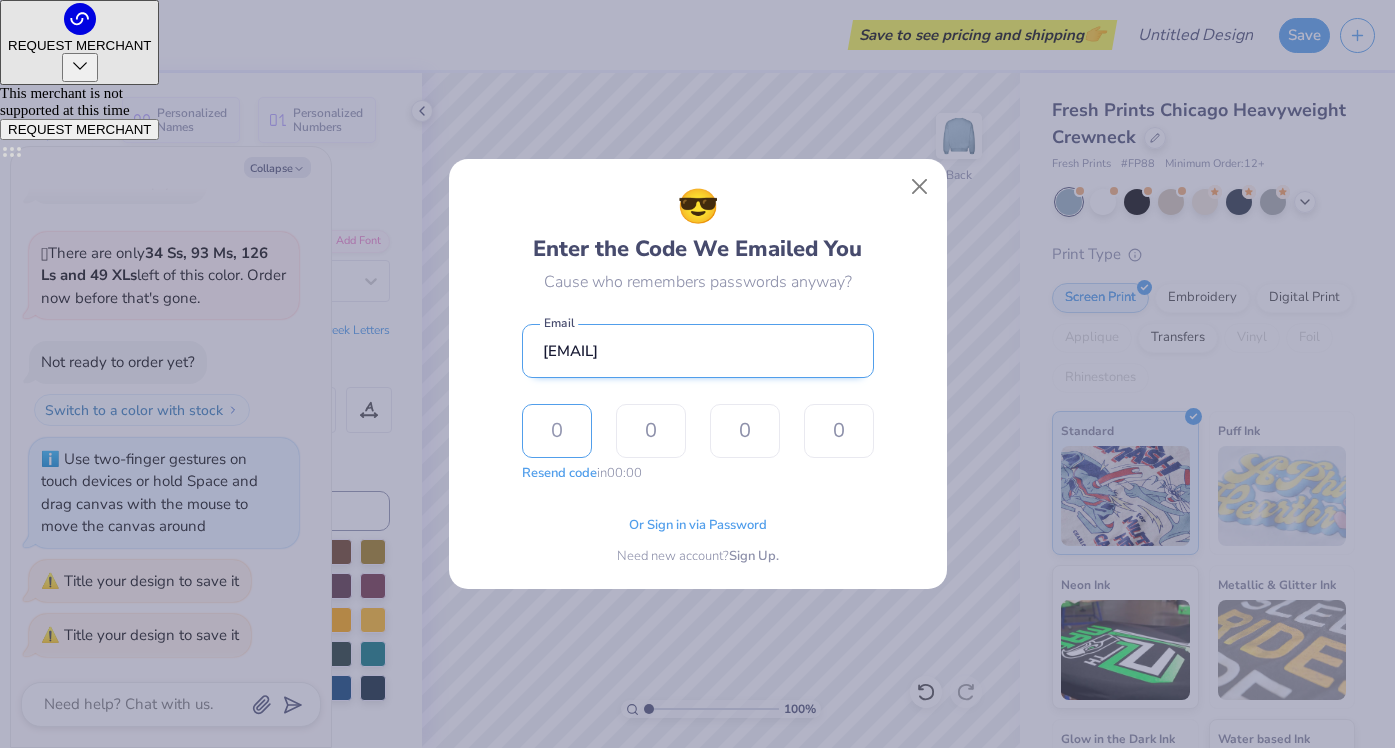 type on "8" 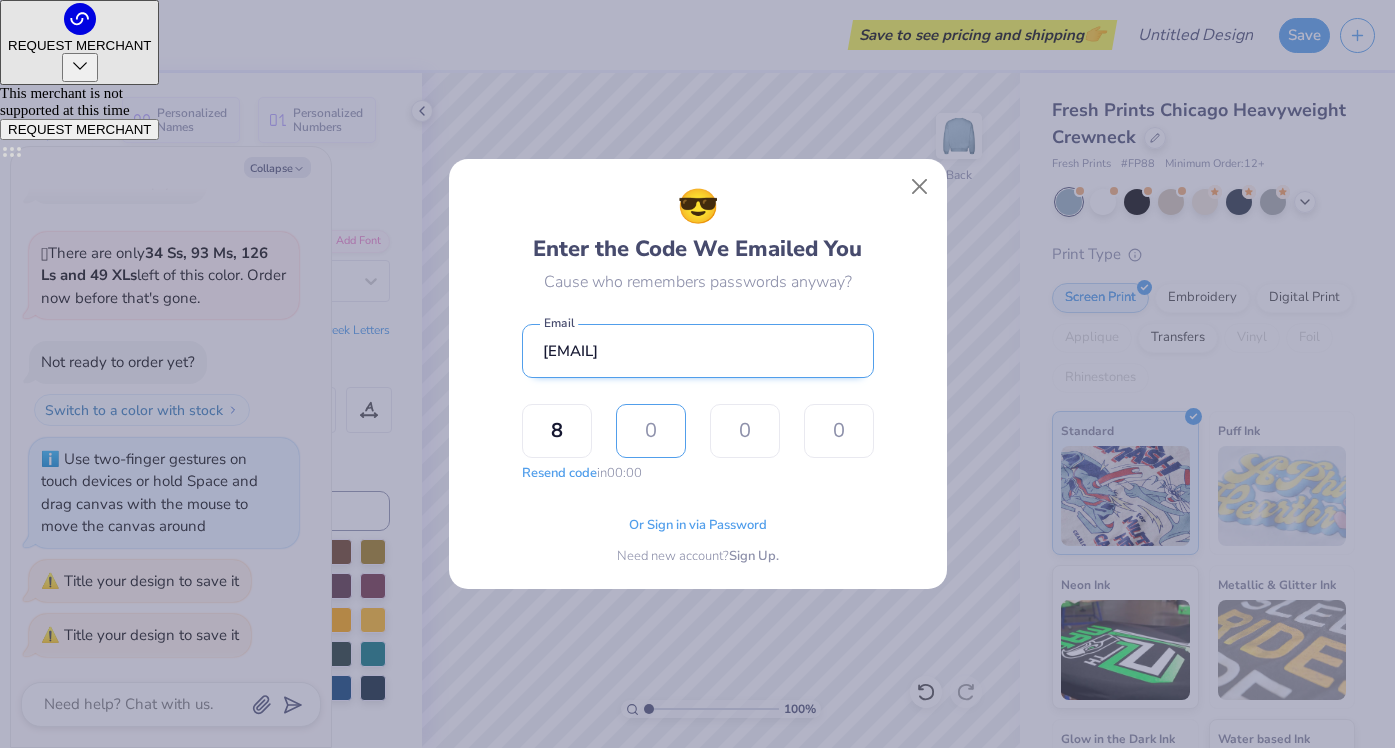 type on "8" 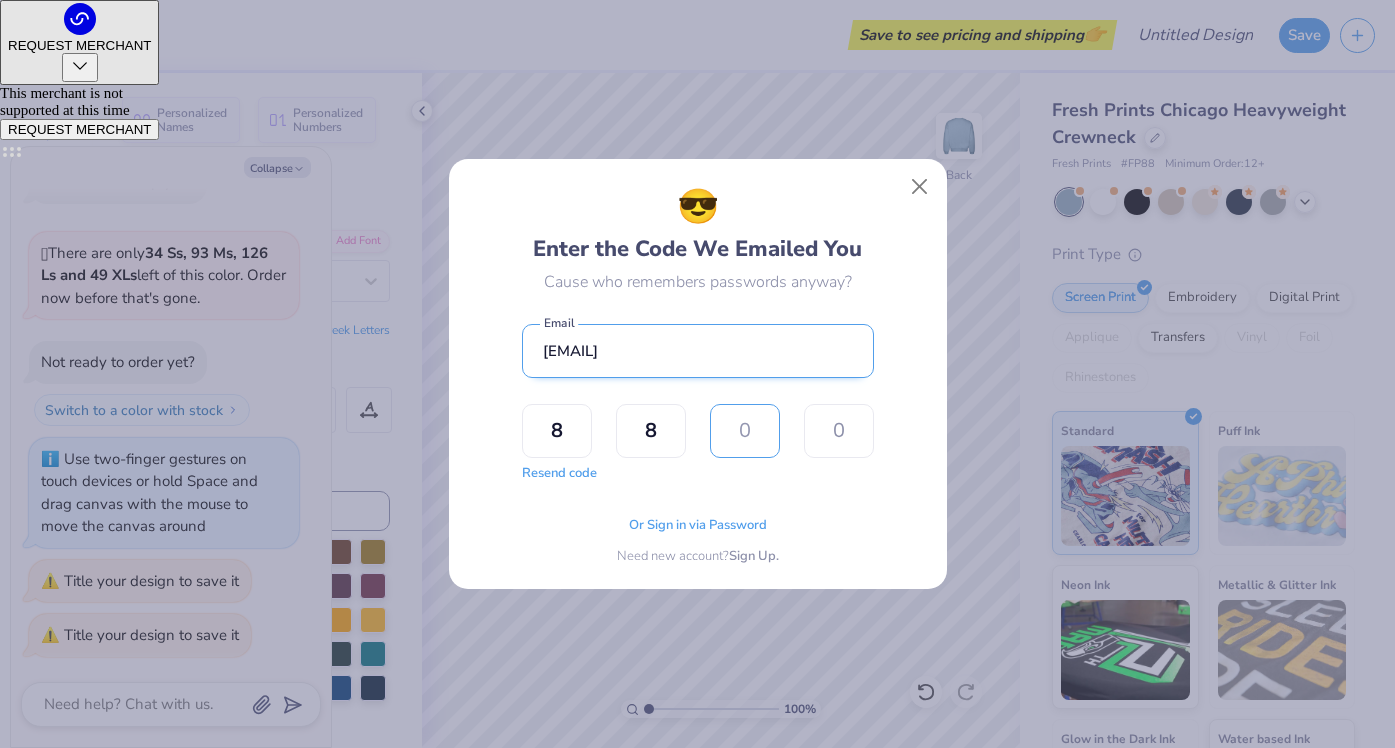 type on "2" 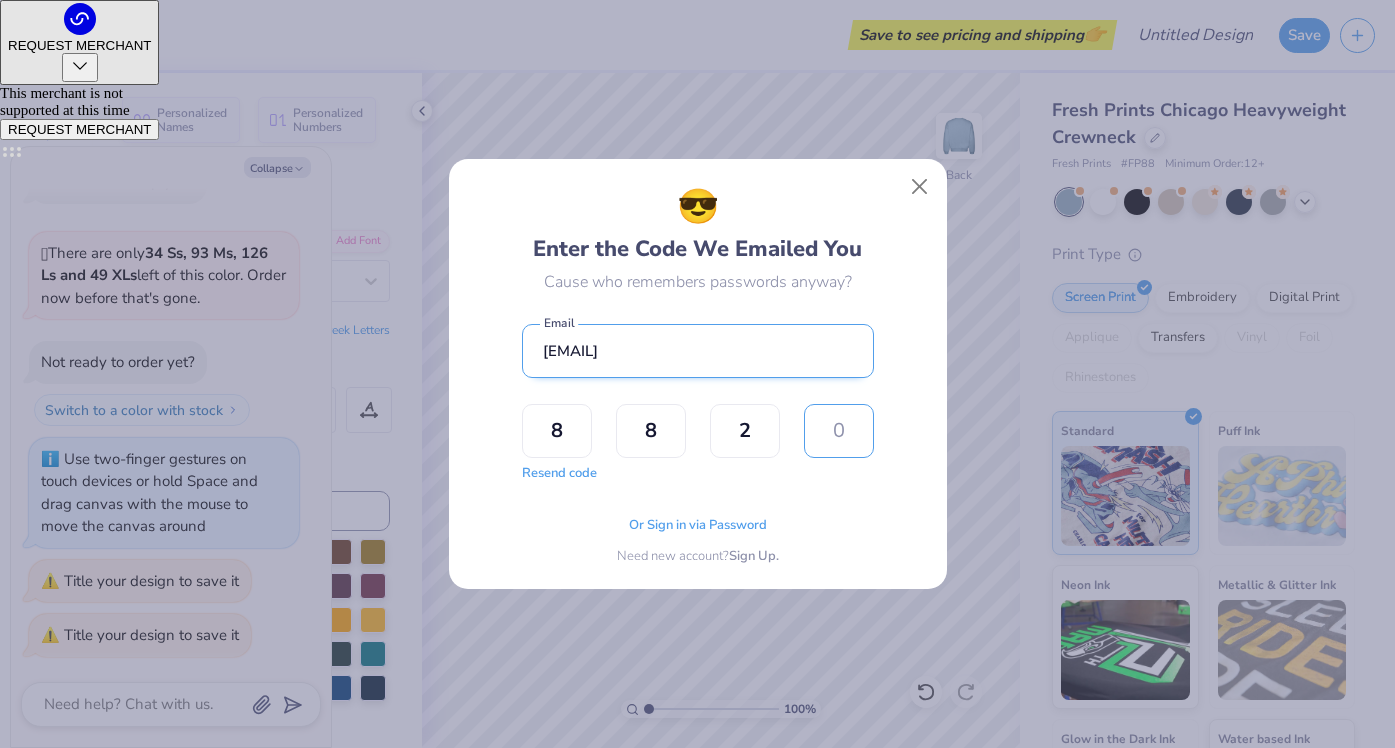 type on "2" 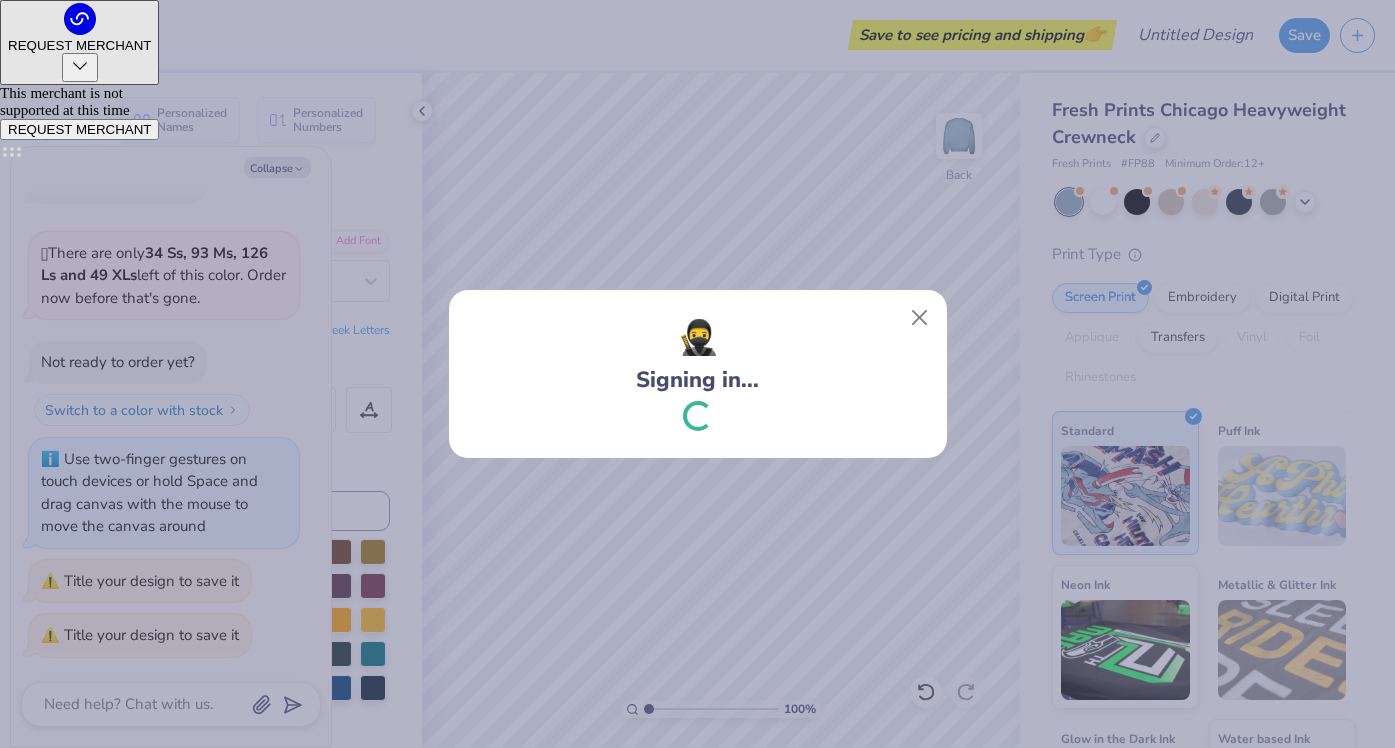 scroll, scrollTop: 120, scrollLeft: 0, axis: vertical 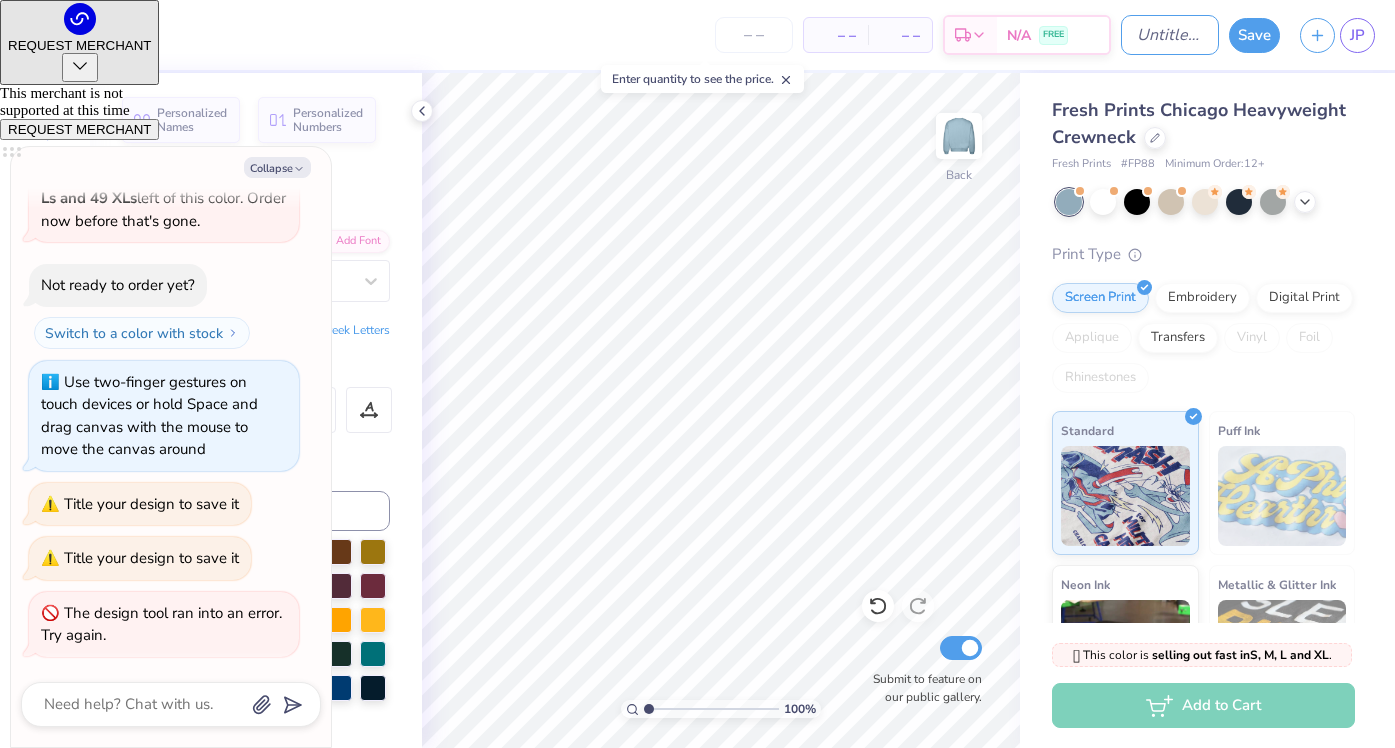 type on "x" 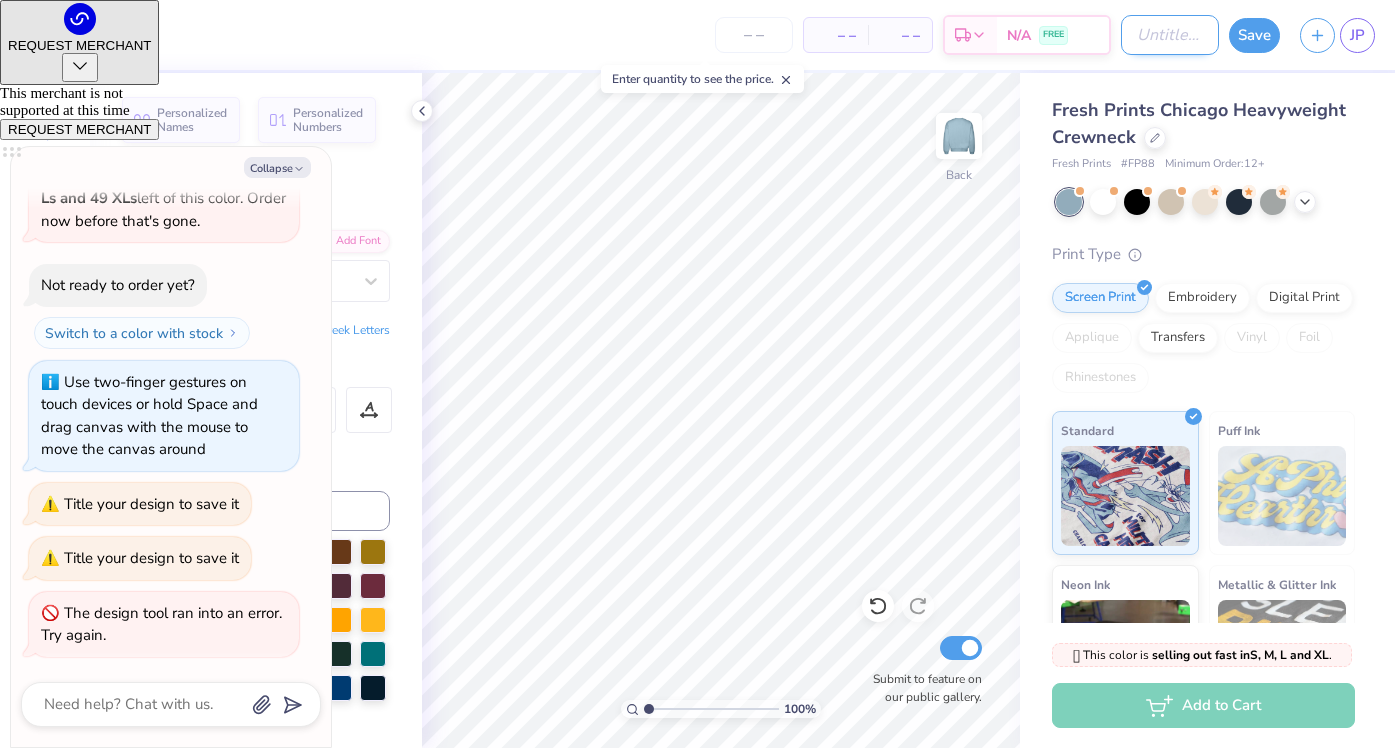 type on "C" 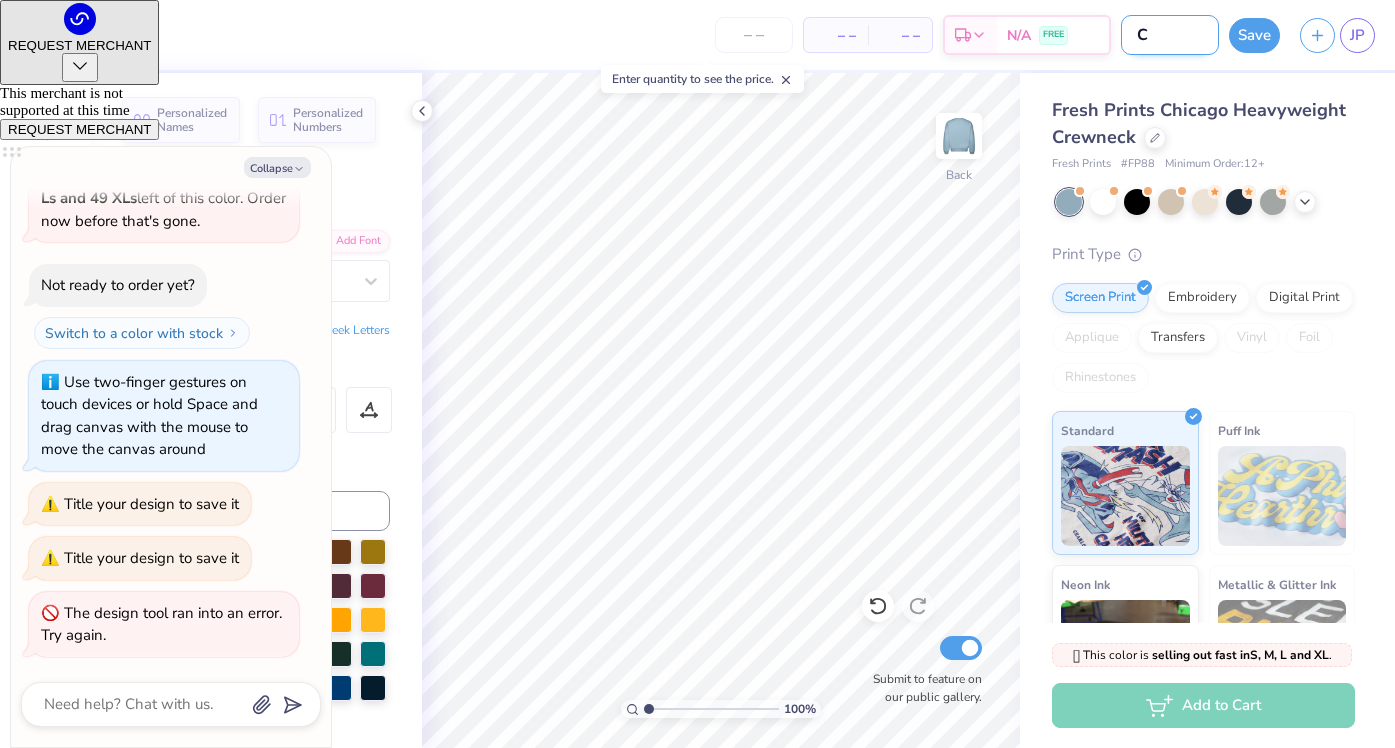 type on "Cr" 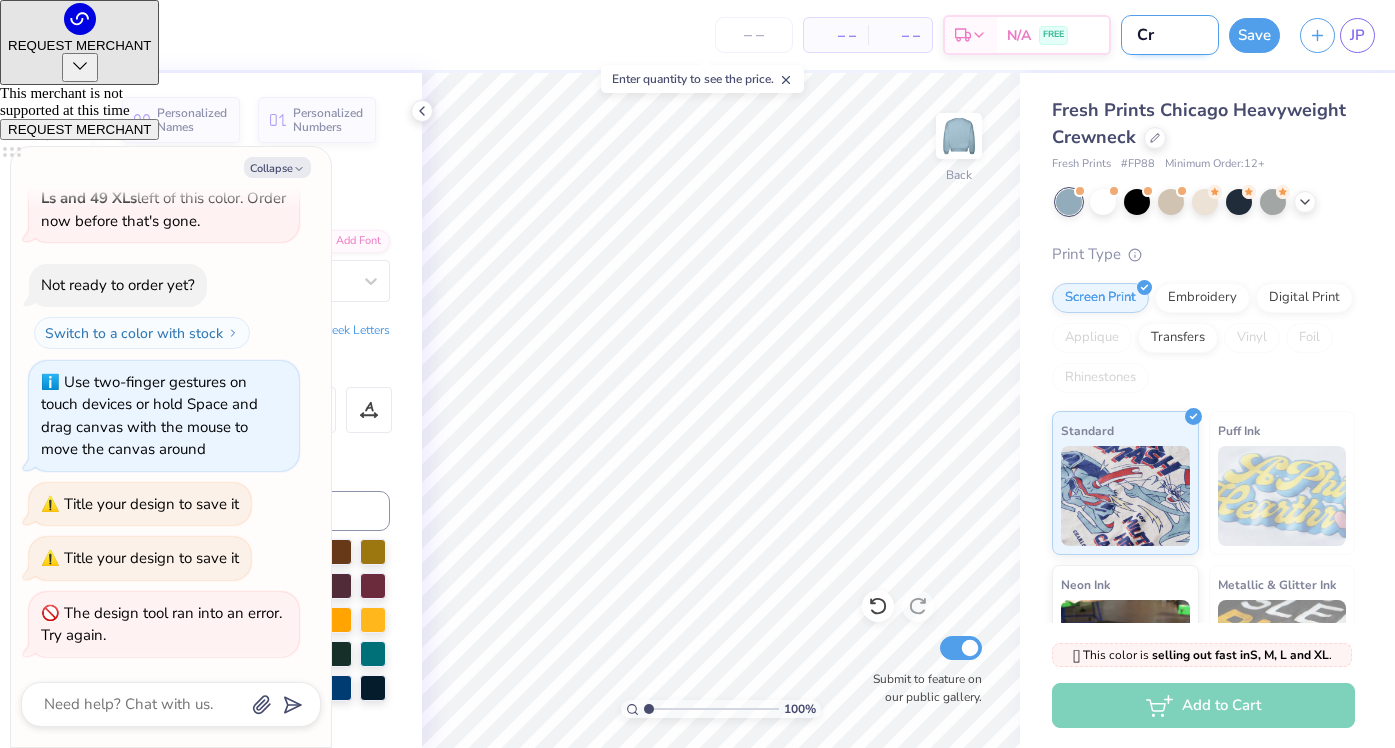 type on "Cre" 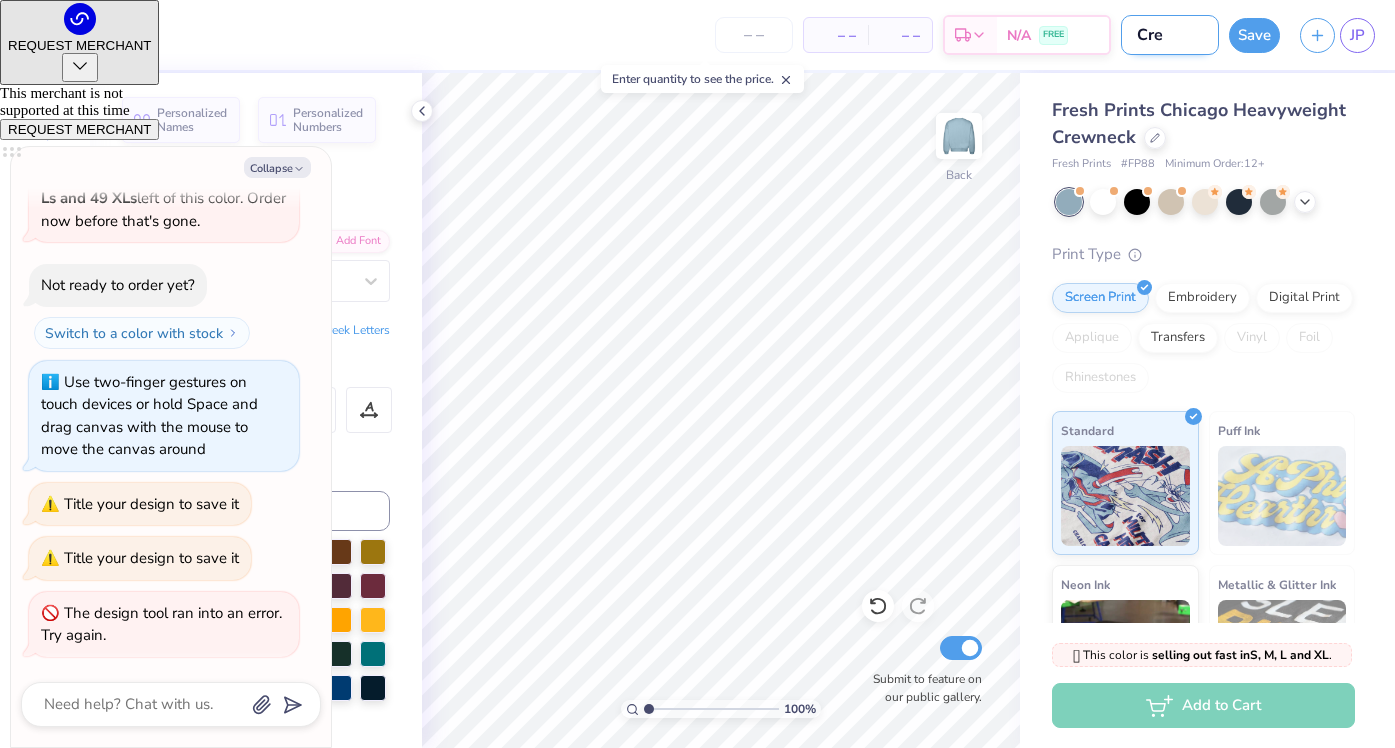 type on "Crew" 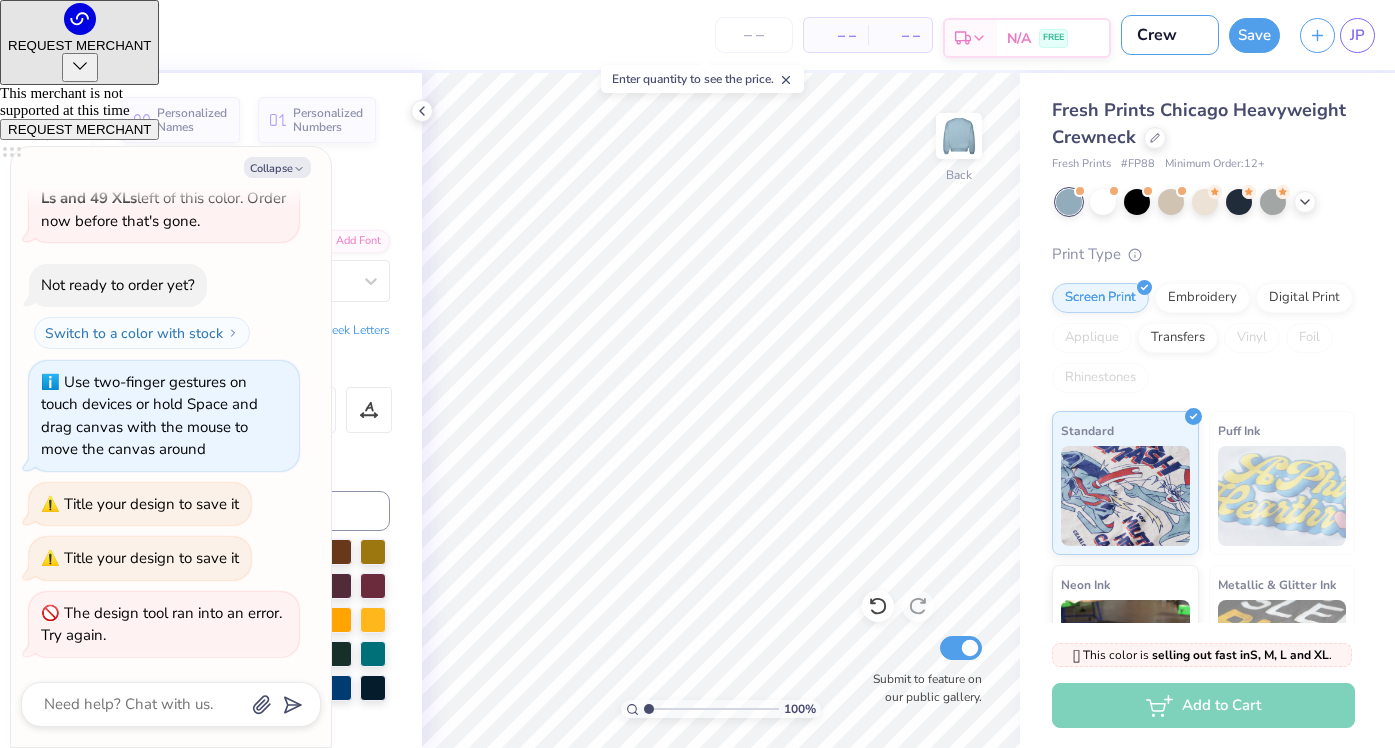 type on "Crew" 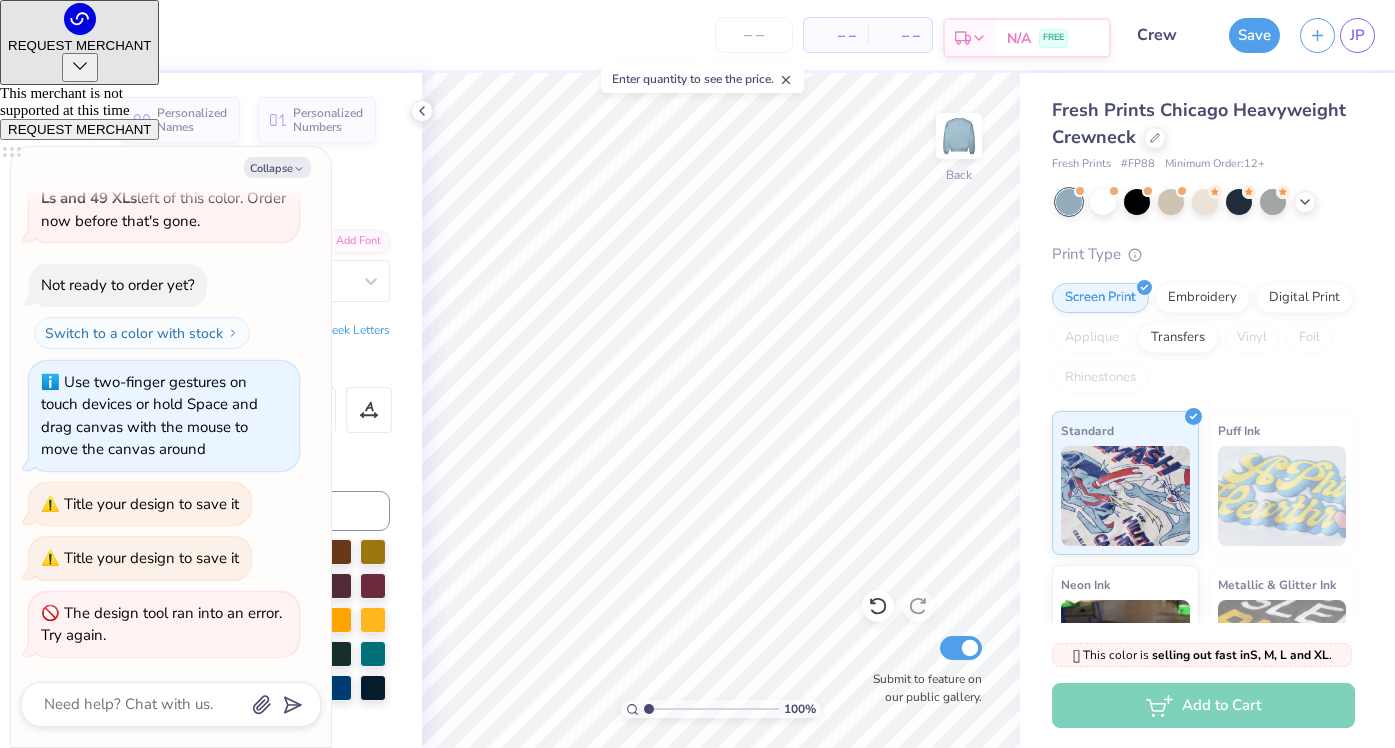 click on "N/A FREE" at bounding box center [1053, 38] 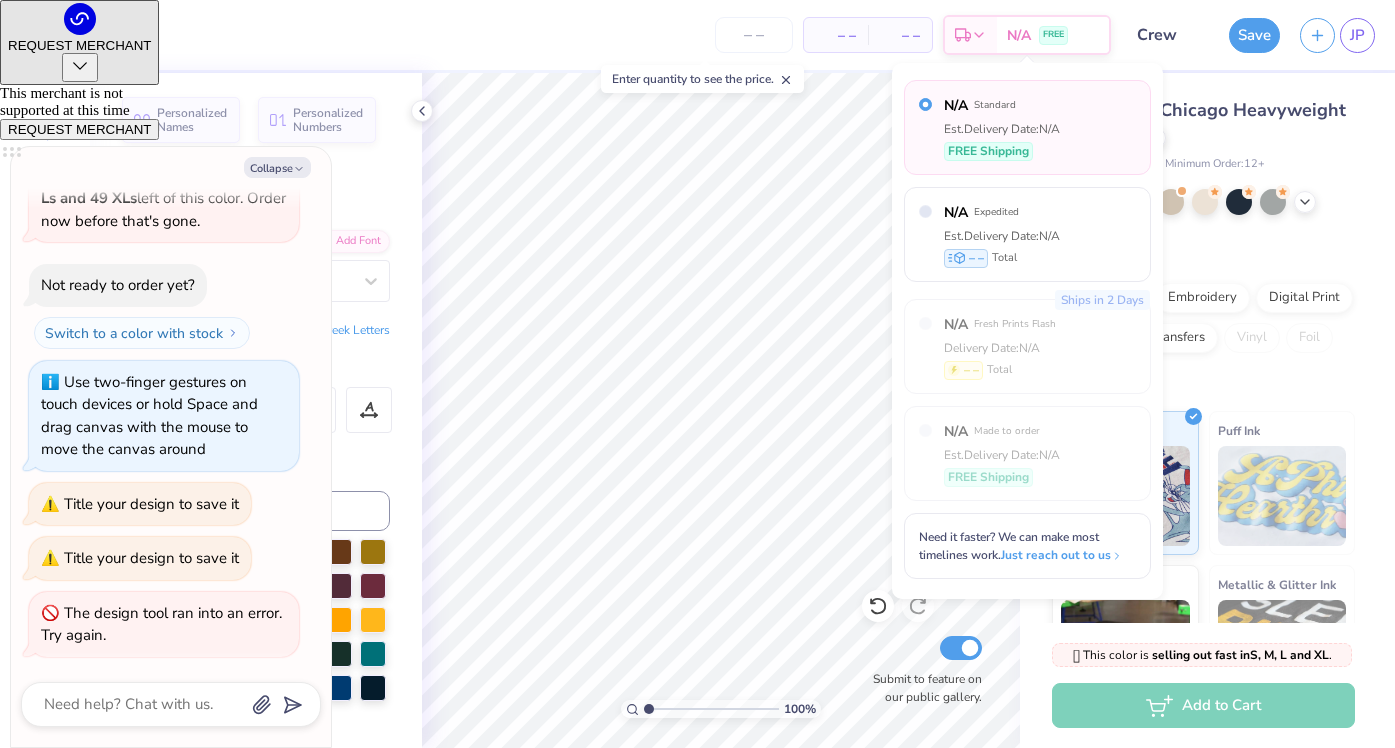click on "Save" at bounding box center [1254, 35] 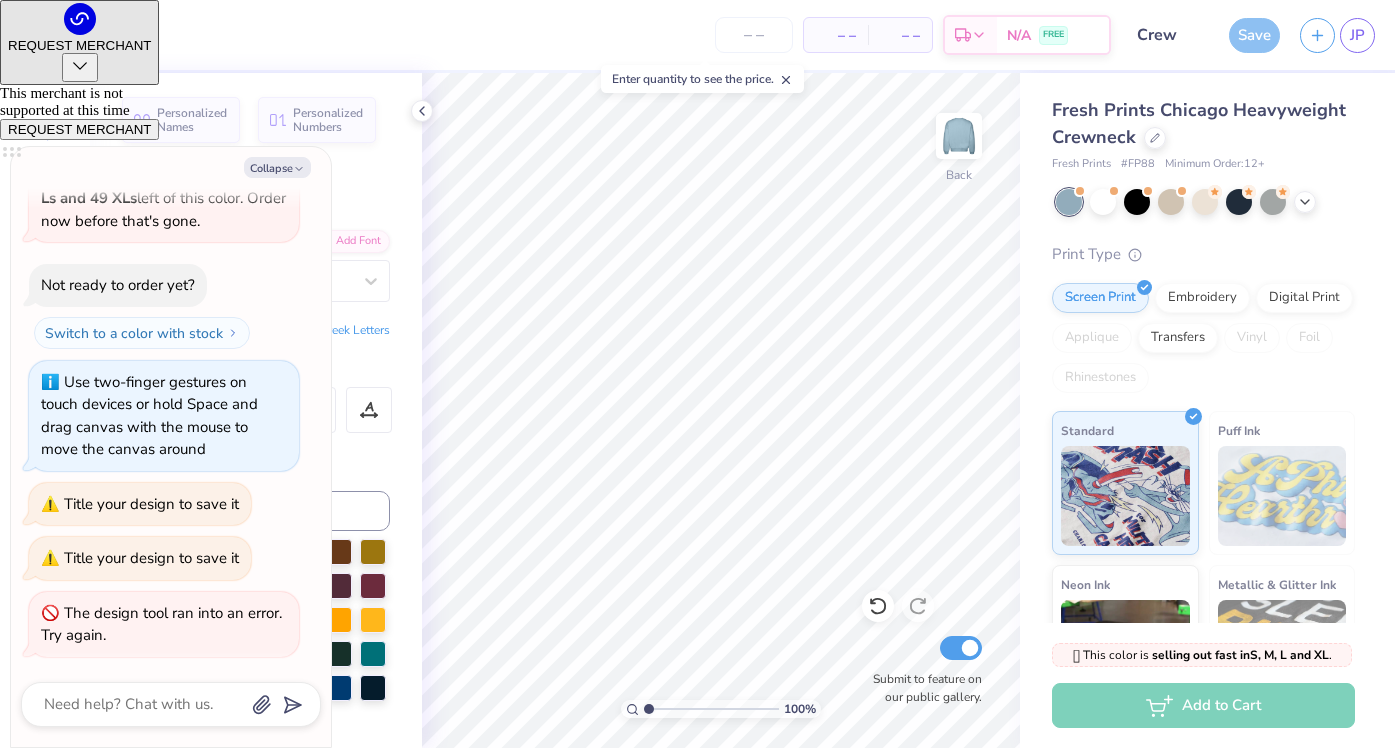 click on "Save" at bounding box center [1254, 35] 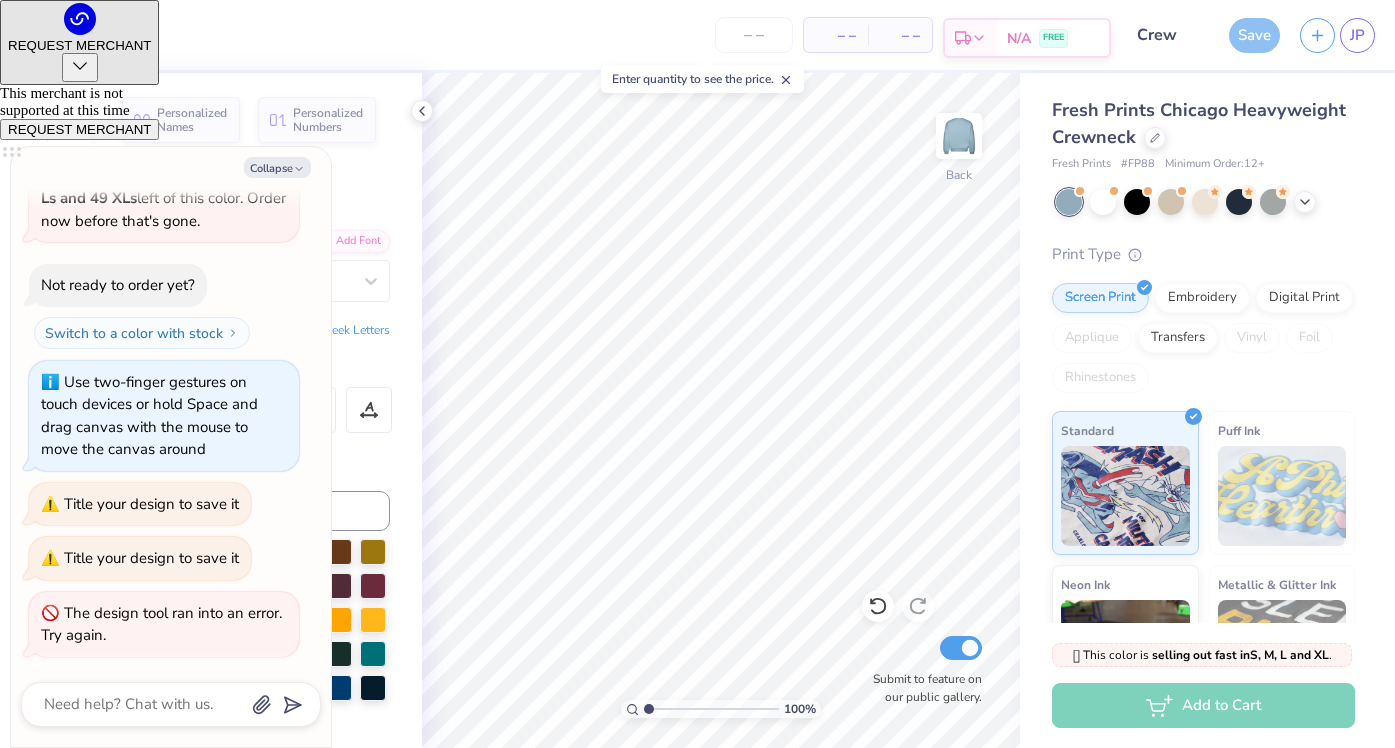 click 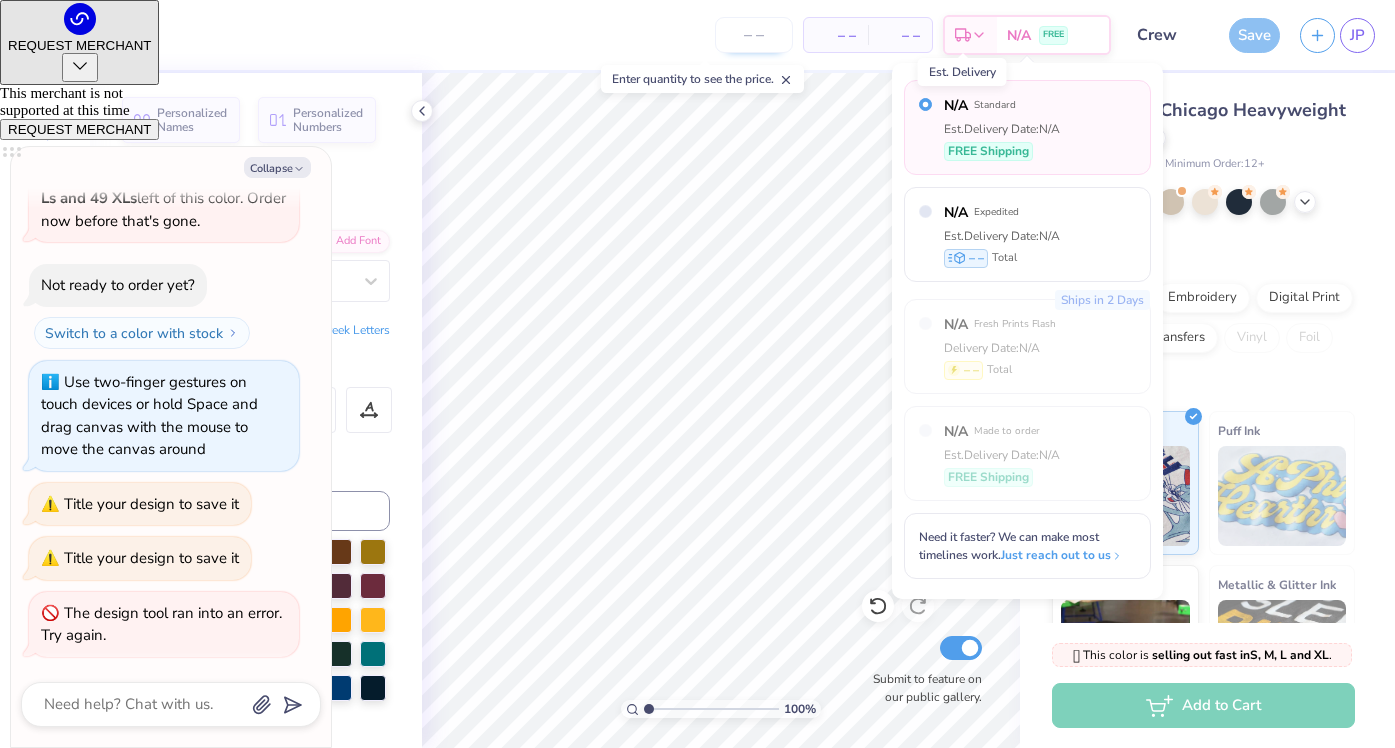 click 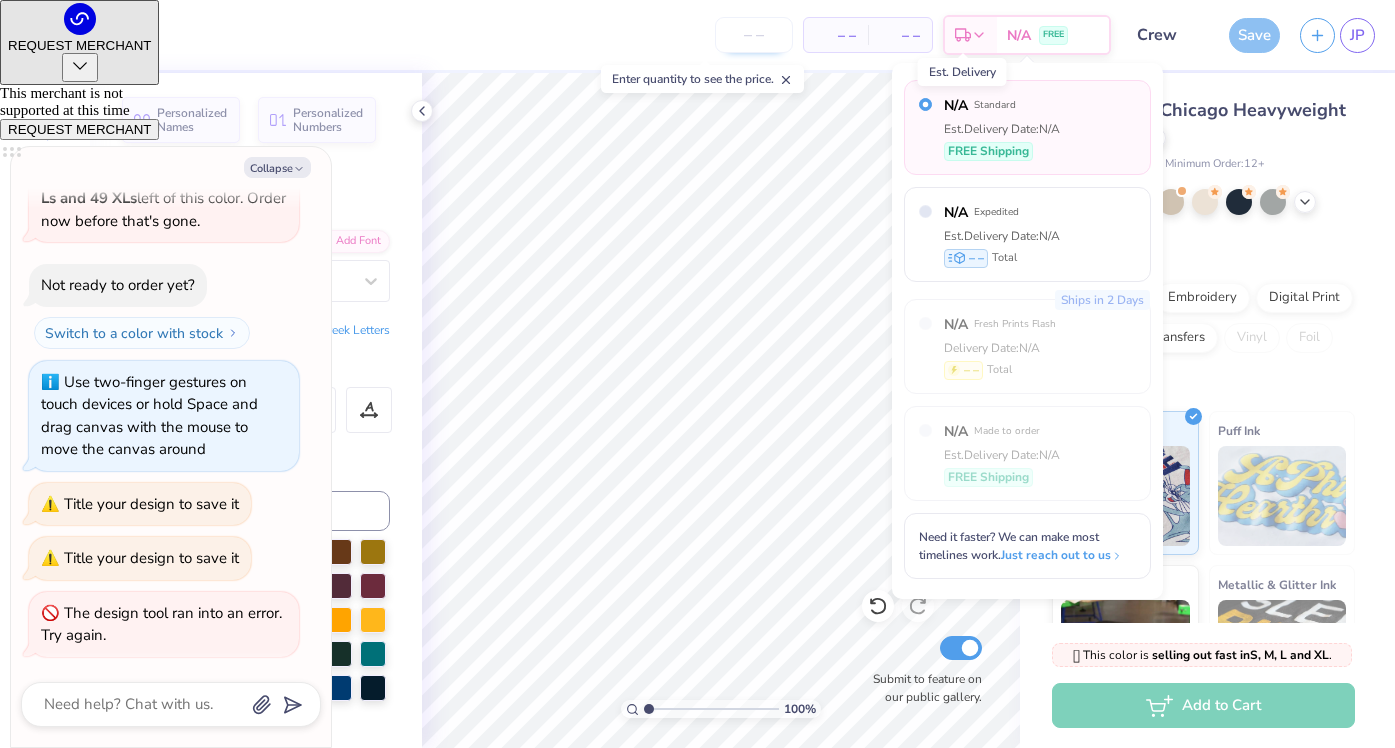 click at bounding box center (754, 35) 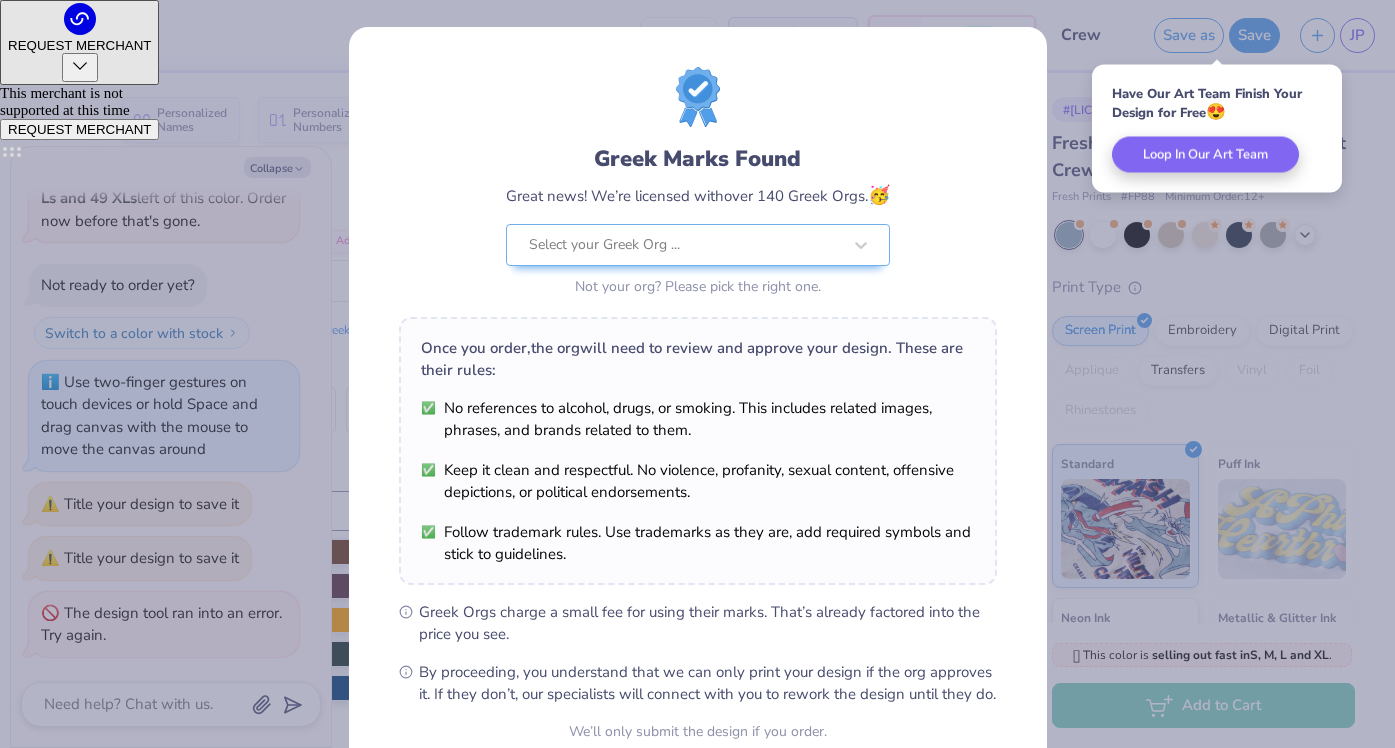 click on "Have Our Art Team Finish Your Design for Free  😍 Loop In Our Art Team" at bounding box center [1217, 129] 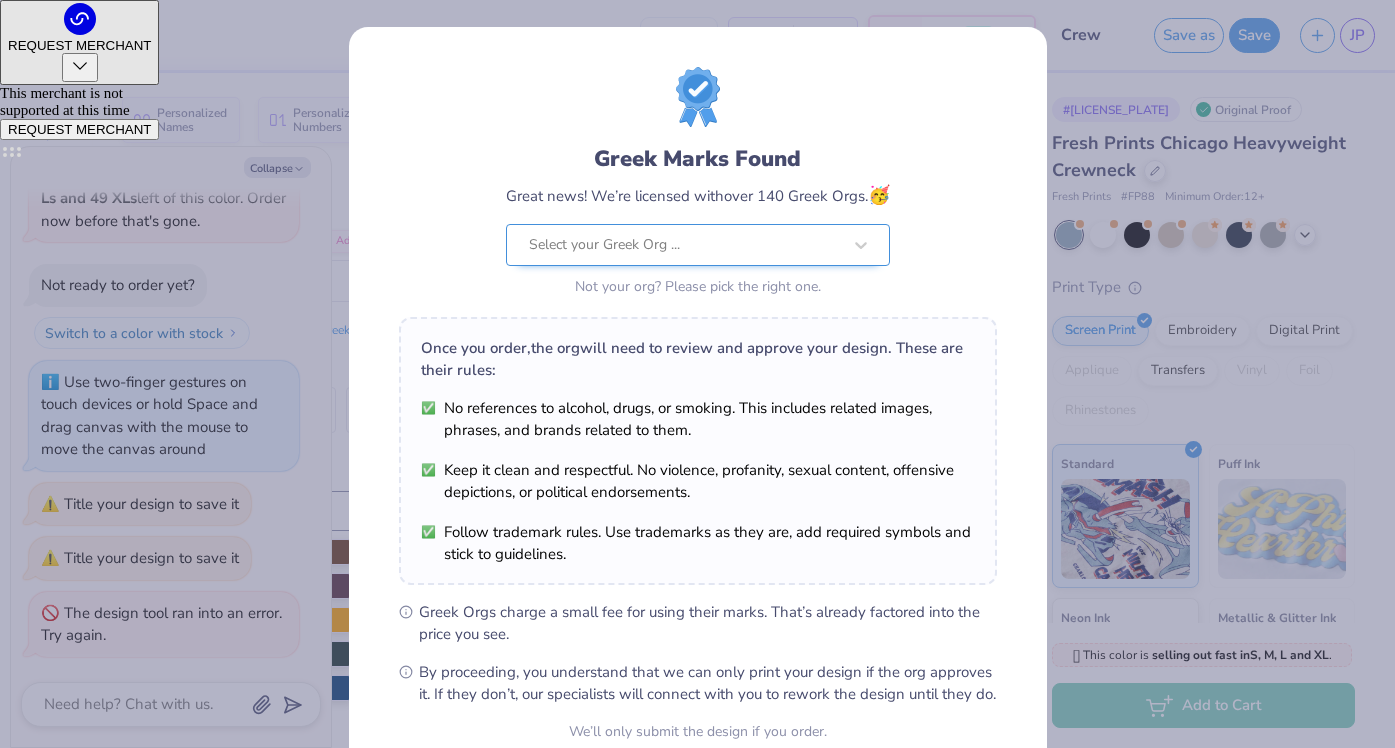 scroll, scrollTop: 188, scrollLeft: 0, axis: vertical 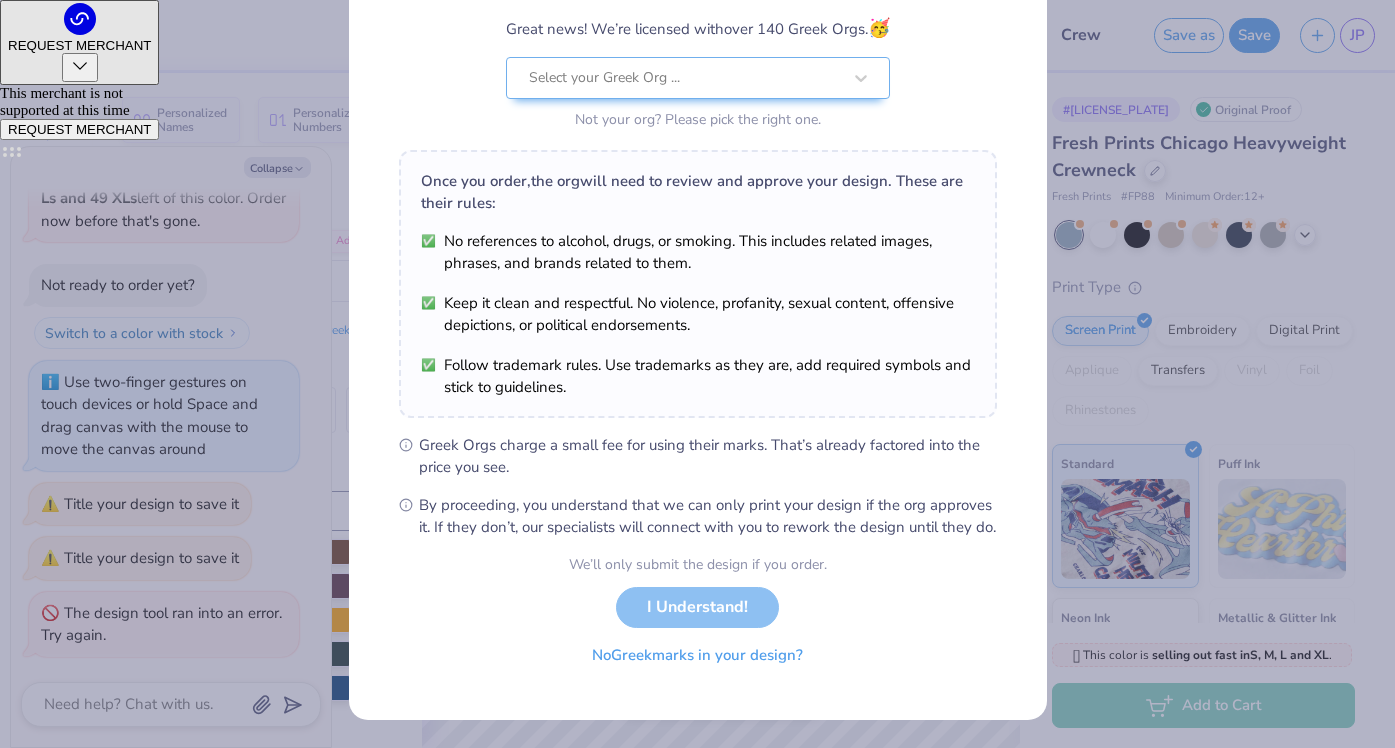 click on "No  Greek  marks in your design?" at bounding box center [697, 655] 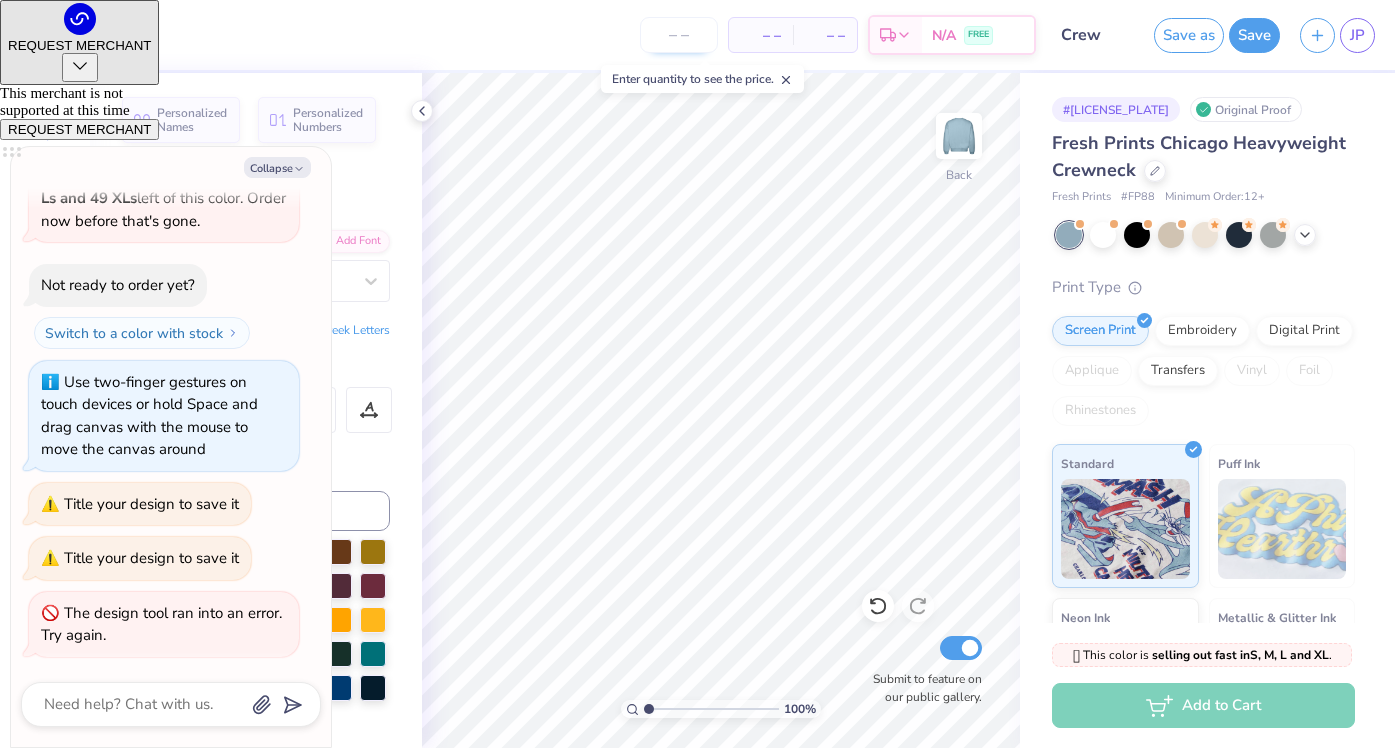 type on "x" 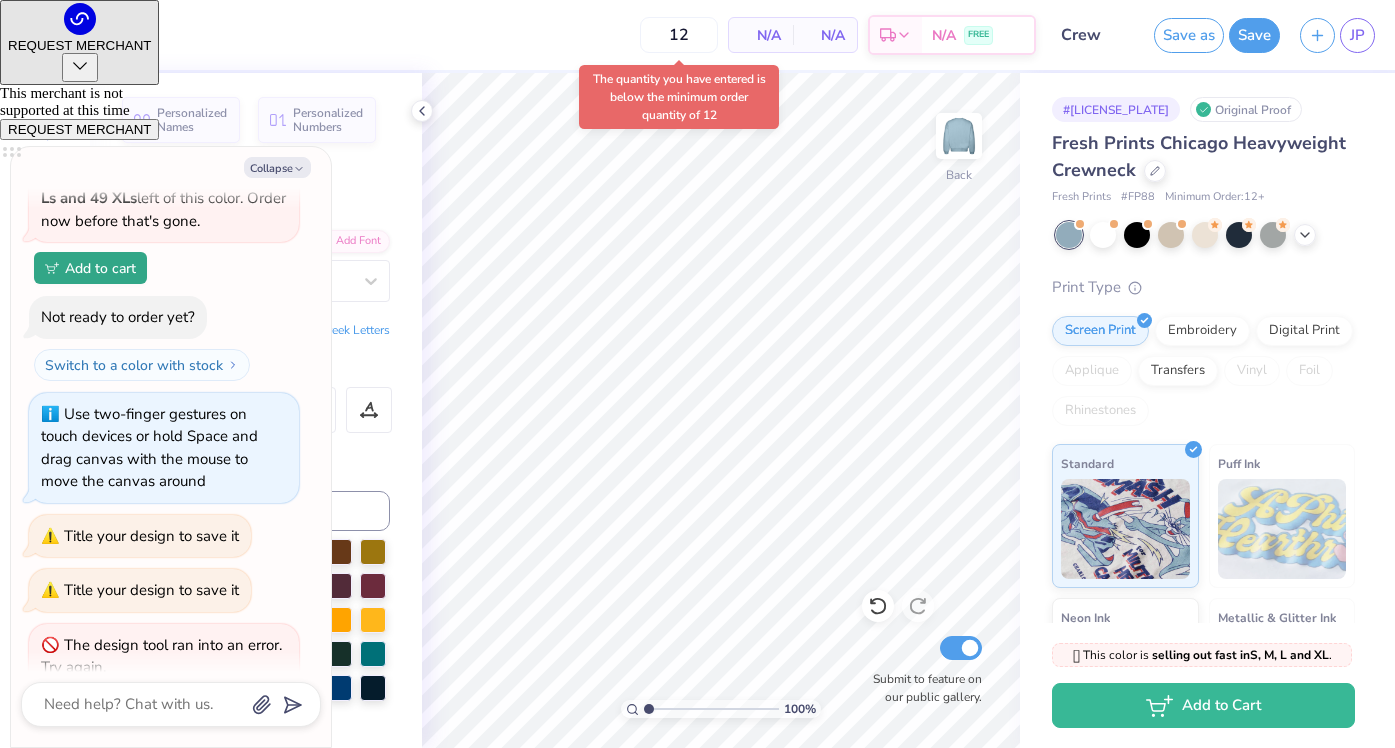 click on "N/A" at bounding box center [761, 35] 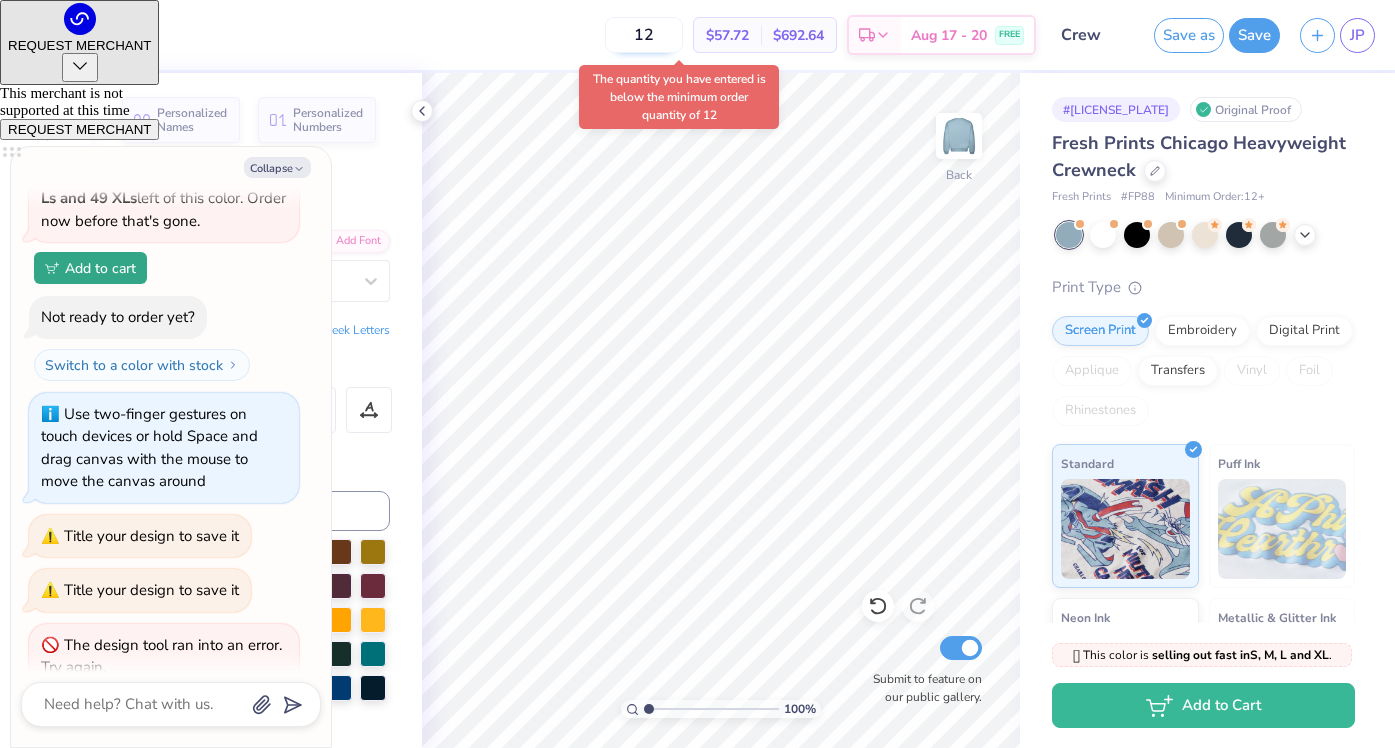 click on "12" at bounding box center [644, 35] 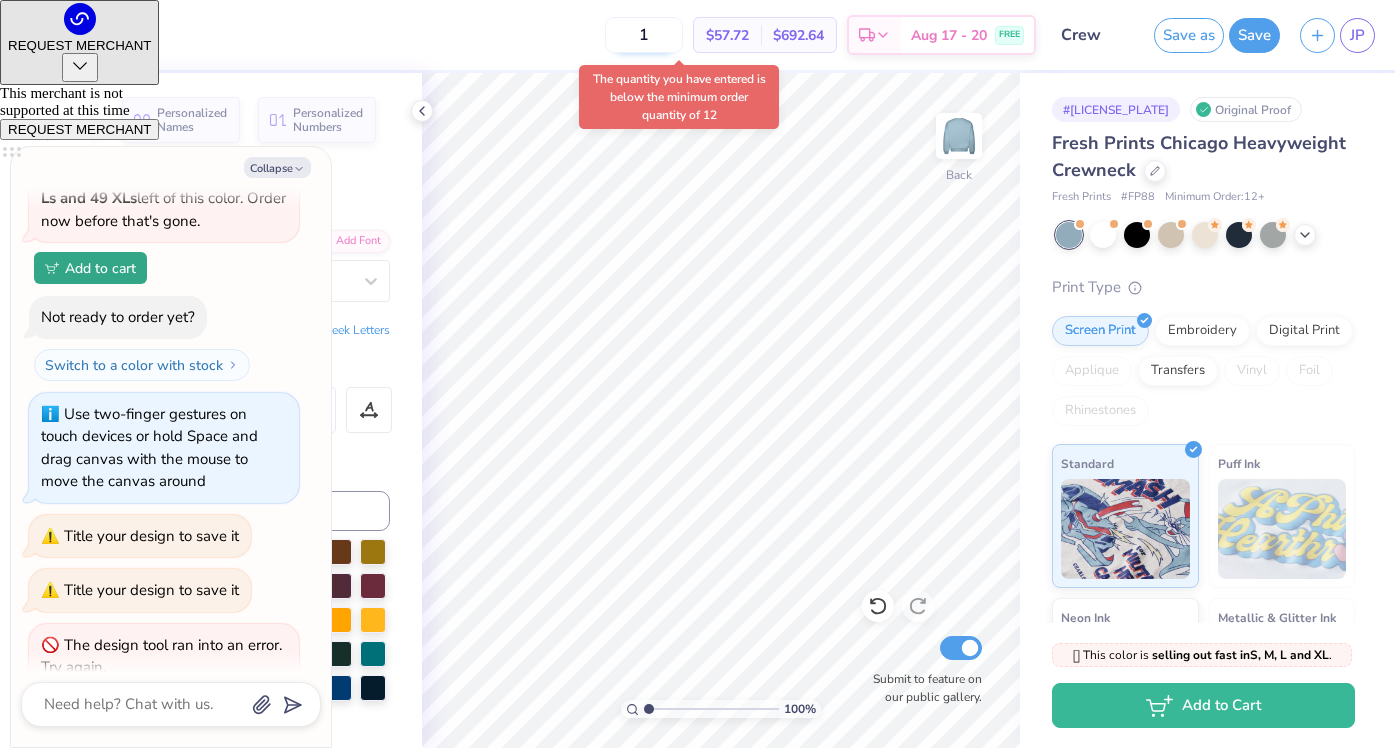 type on "12" 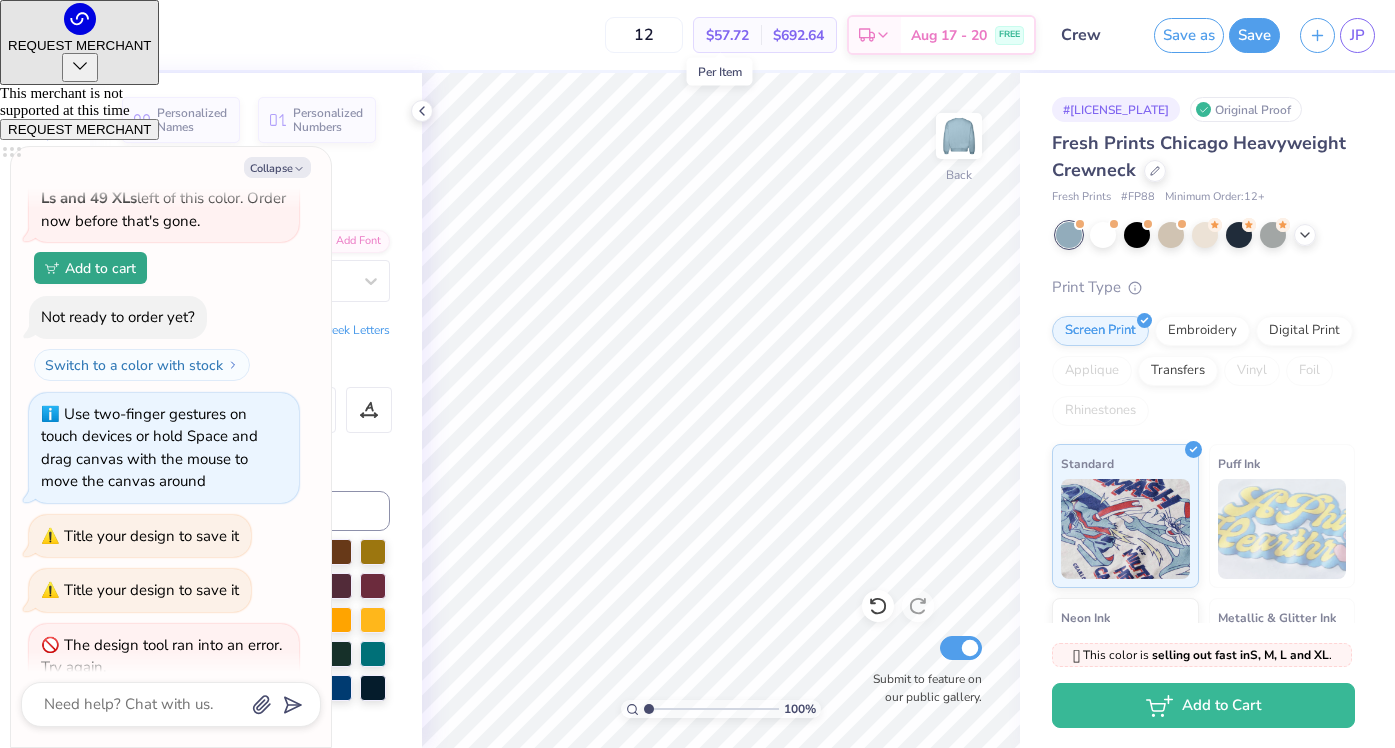 click on "$57.72" at bounding box center [727, 35] 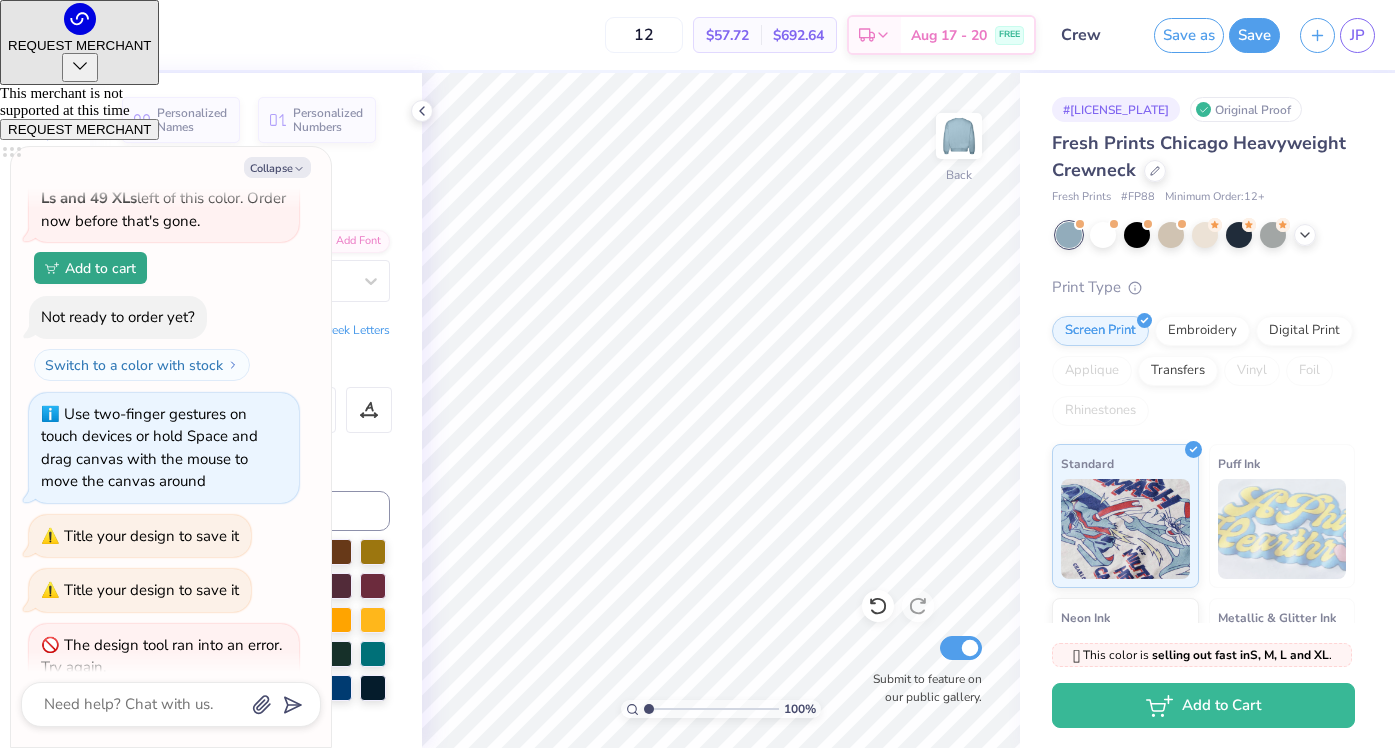 click on "$692.64" at bounding box center (798, 35) 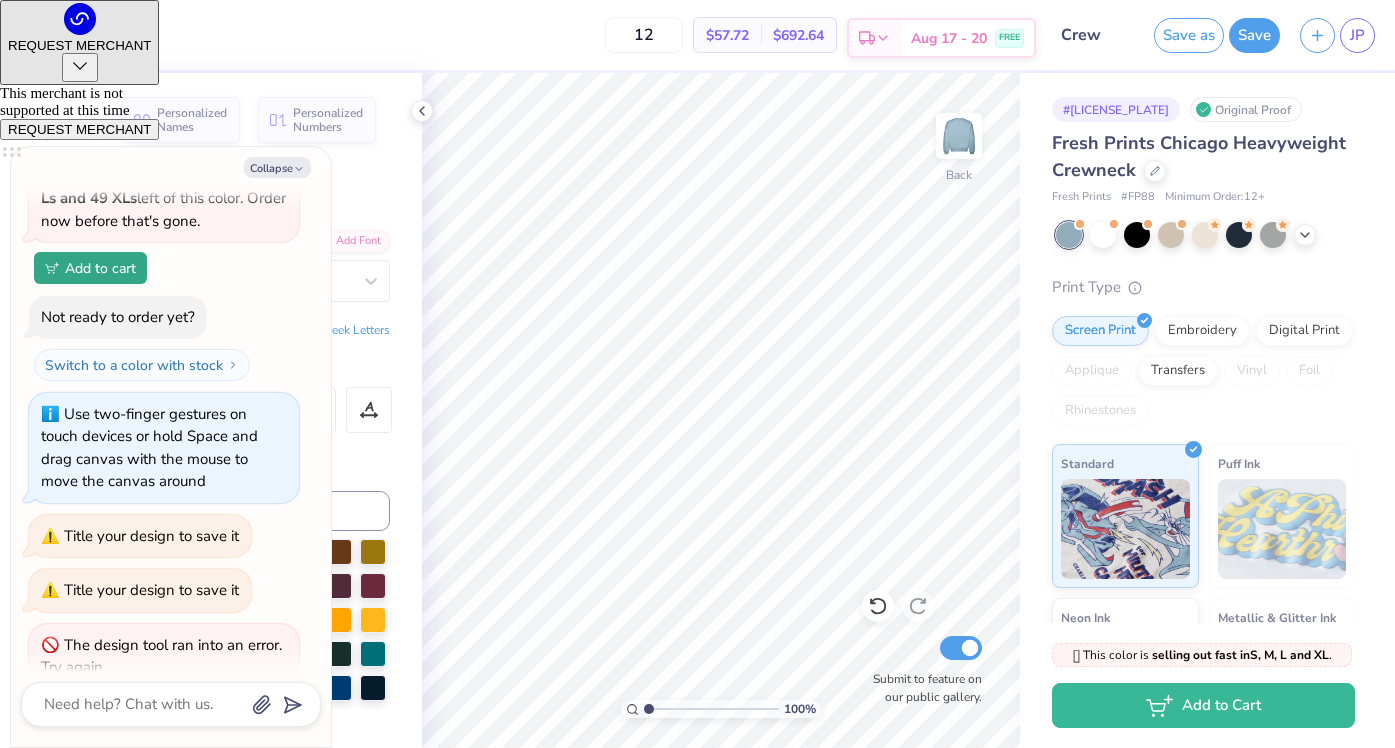click 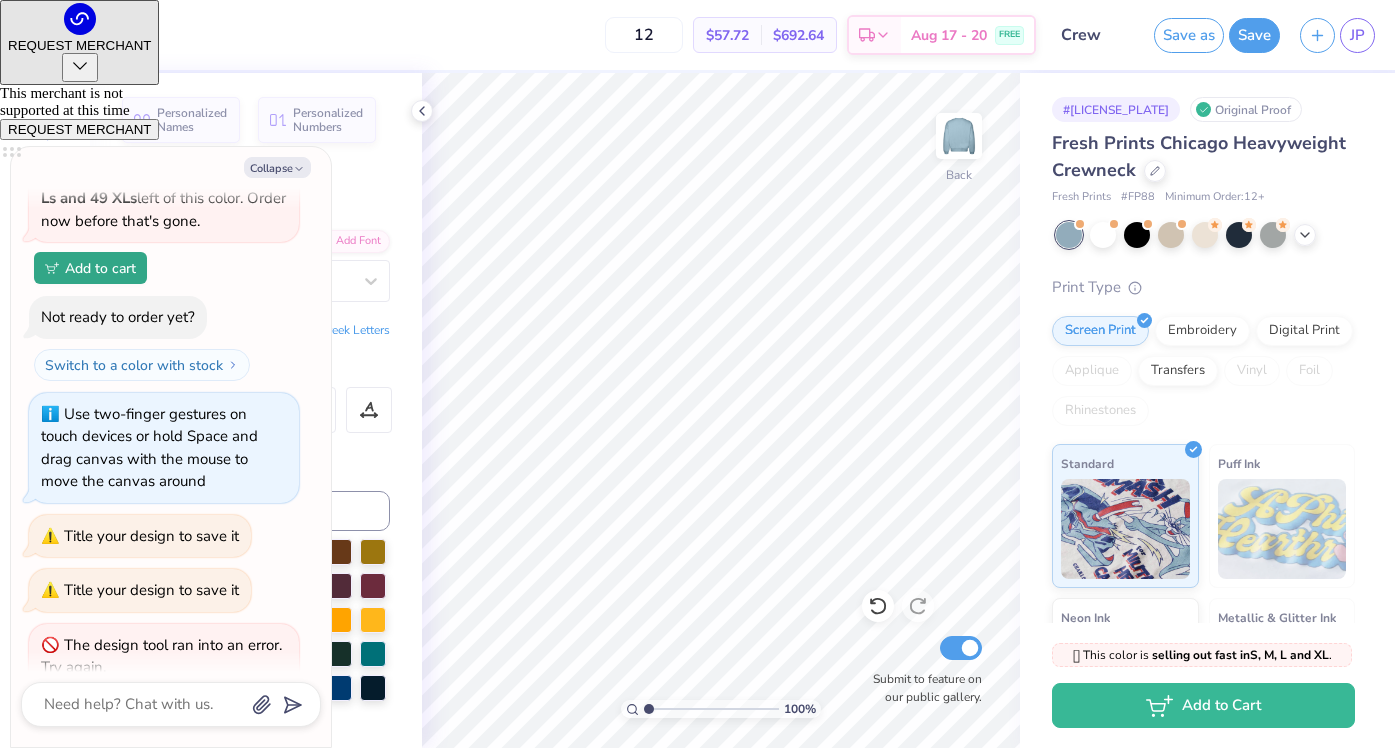 type on "x" 